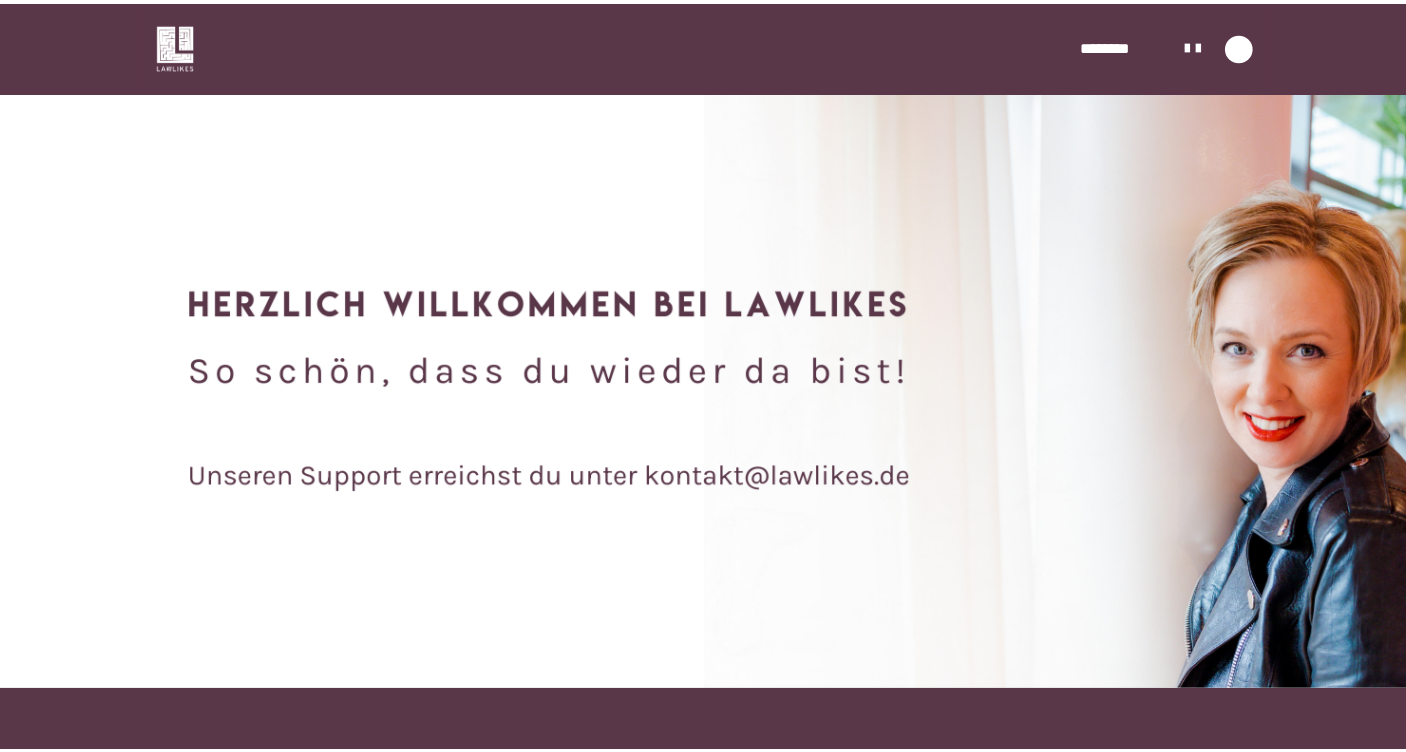 scroll, scrollTop: 0, scrollLeft: 0, axis: both 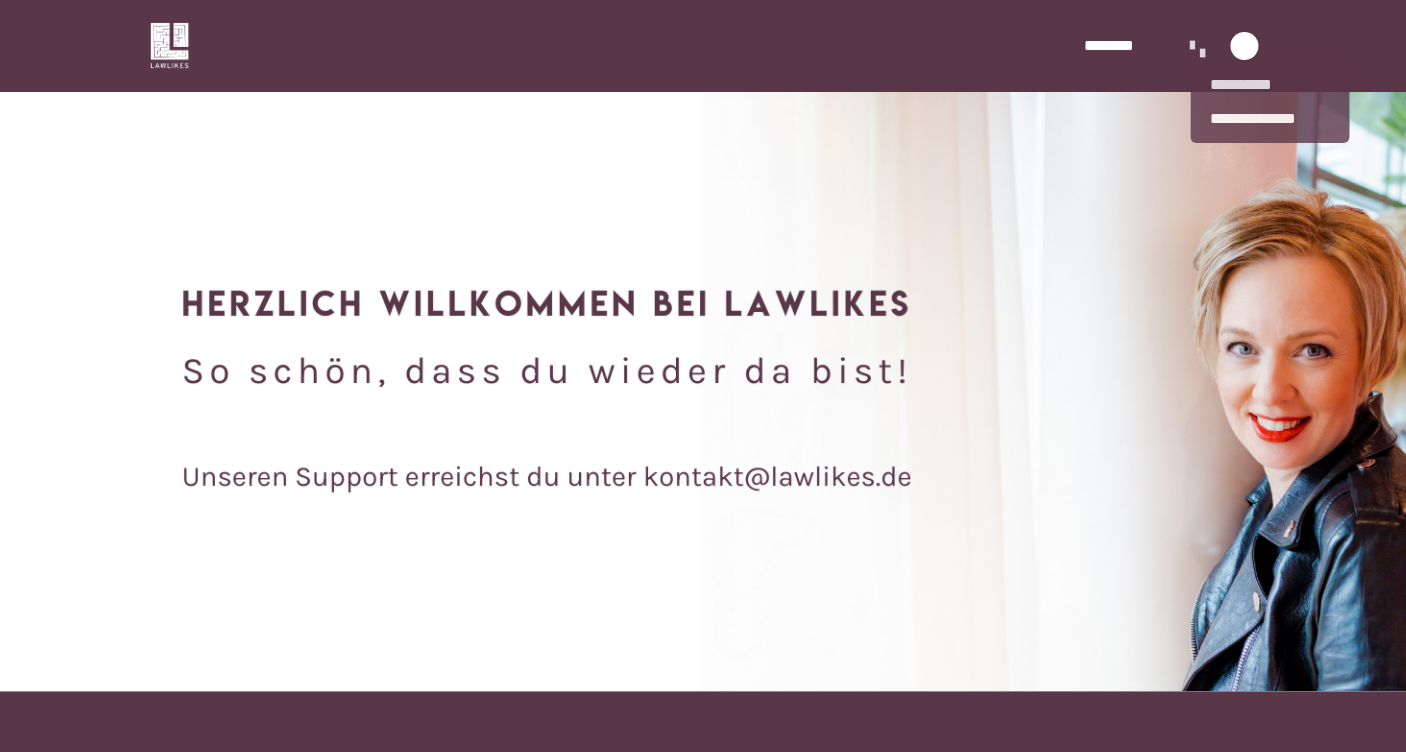 click at bounding box center [1192, 46] 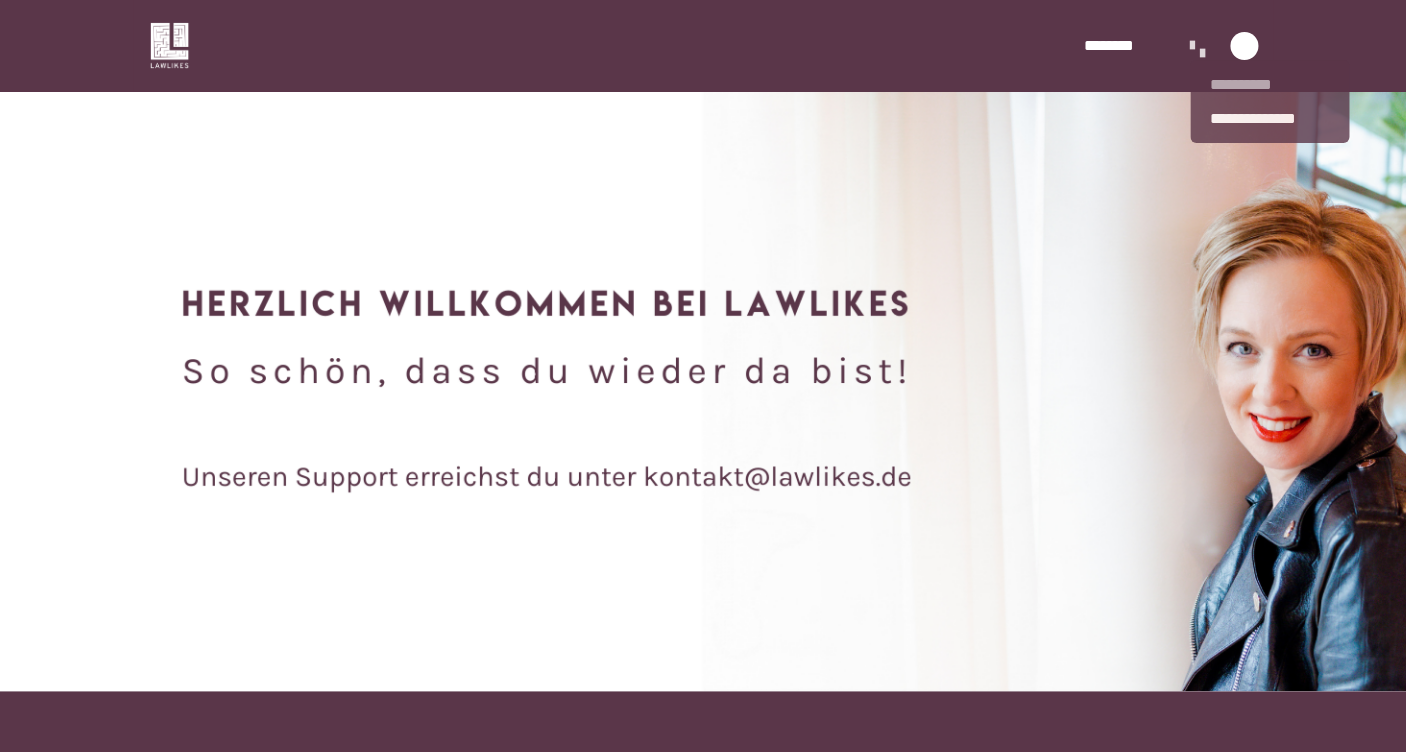 click on "**********" at bounding box center (1269, 84) 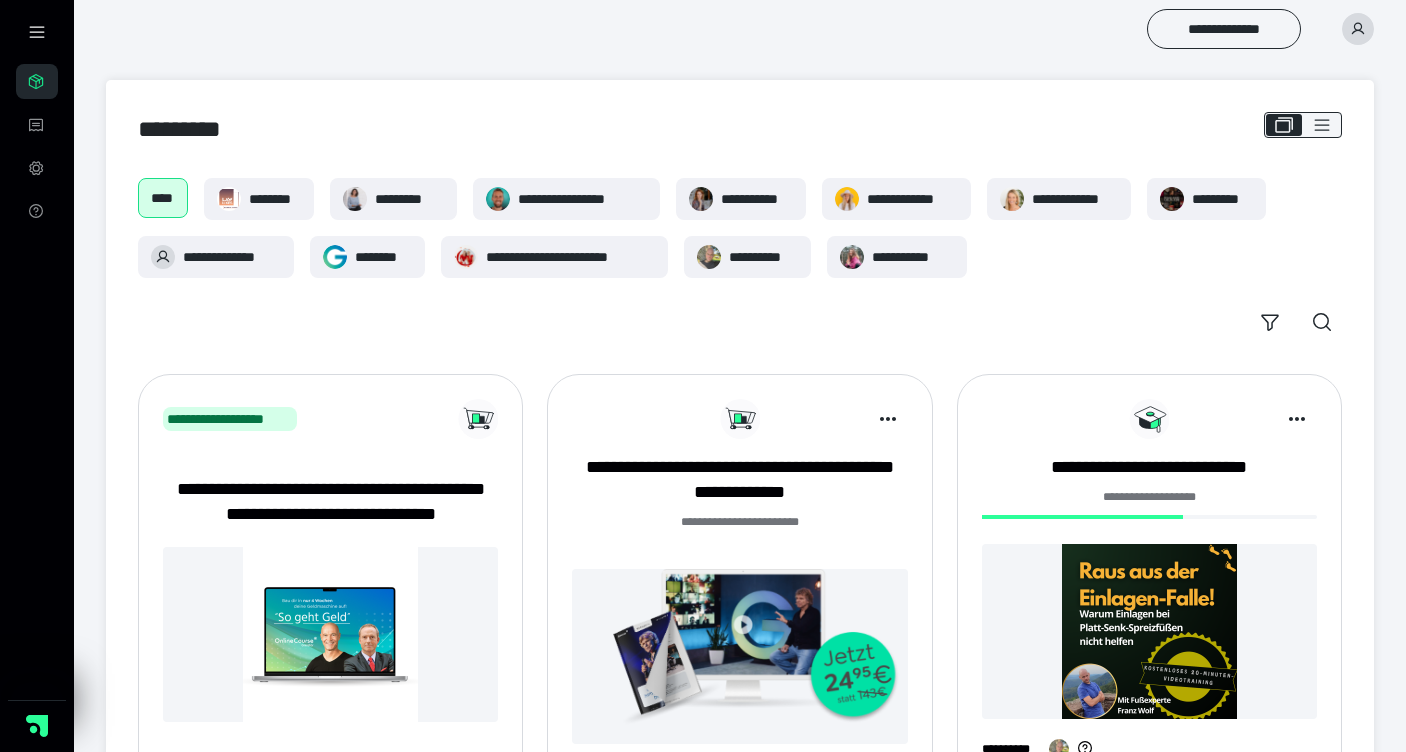 scroll, scrollTop: 0, scrollLeft: 0, axis: both 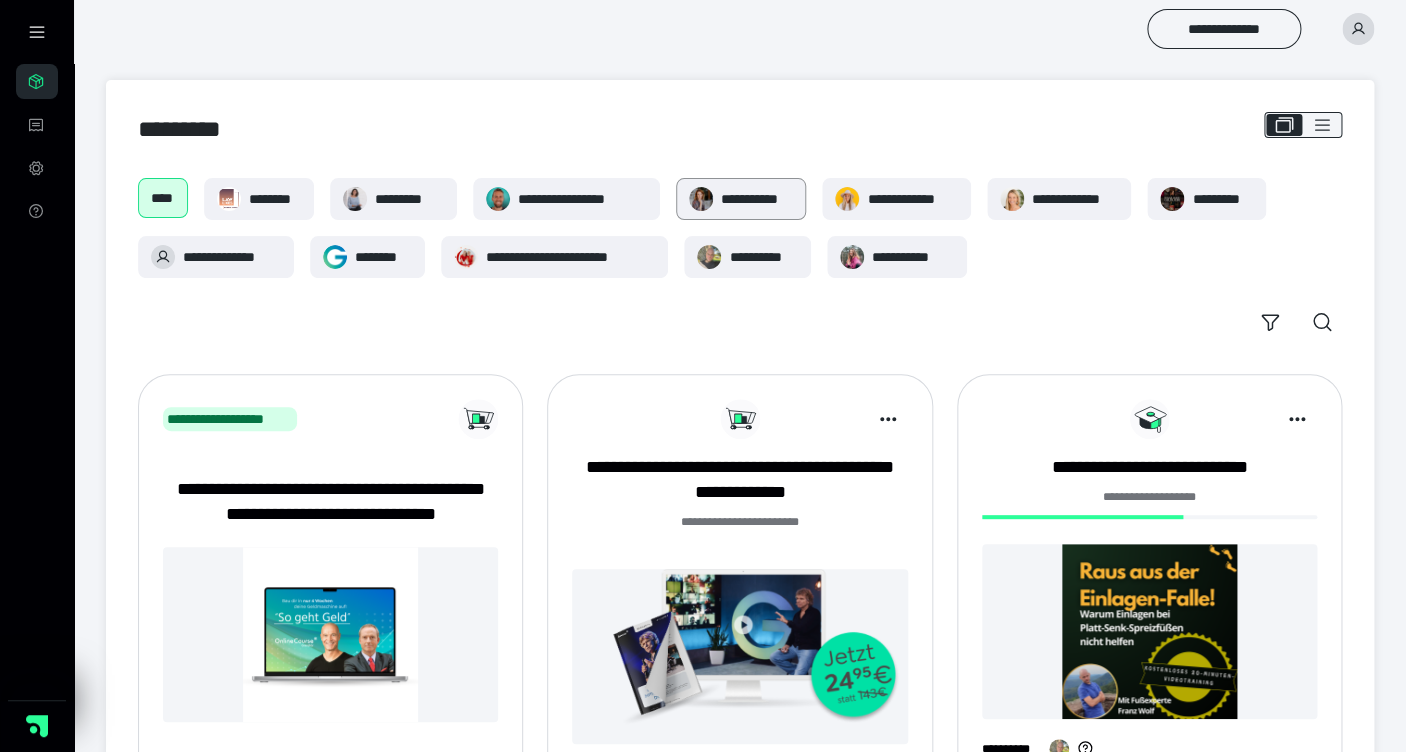 click on "**********" at bounding box center (757, 199) 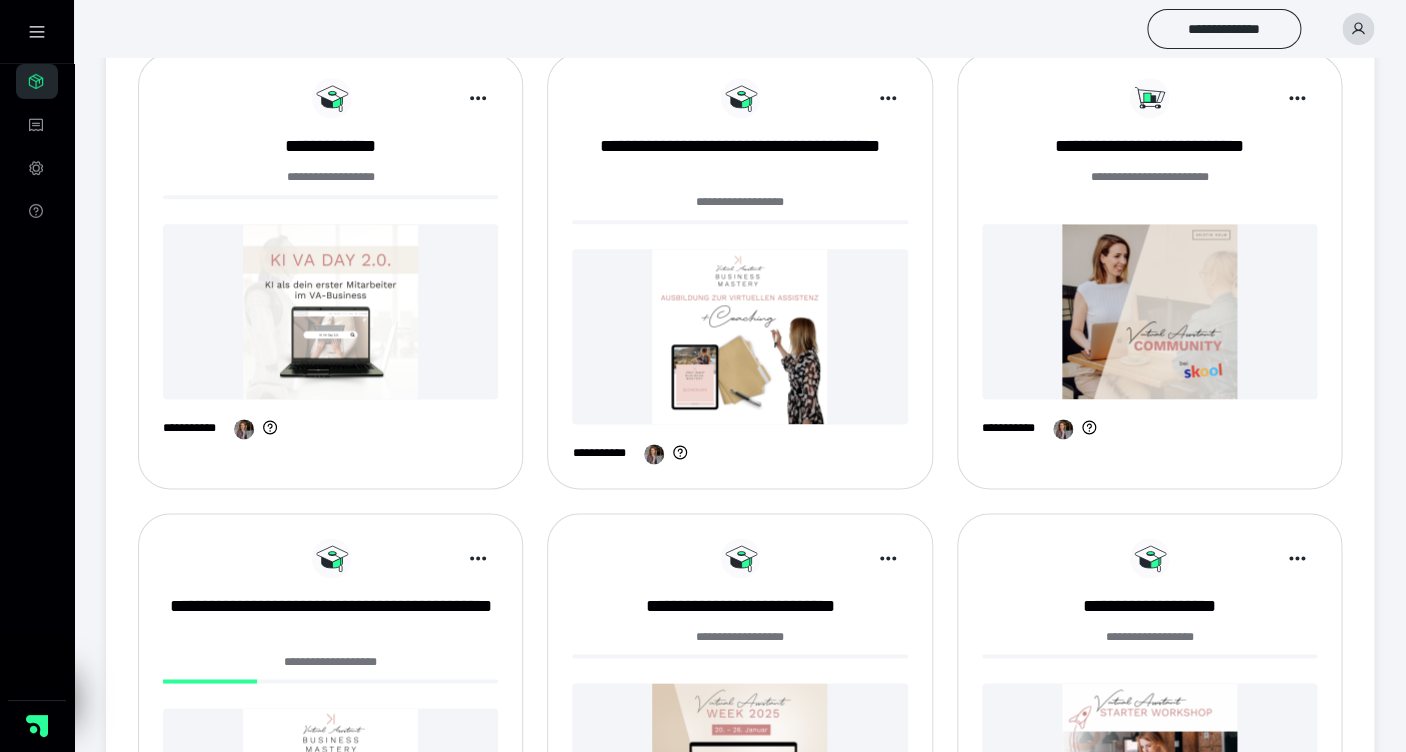 scroll, scrollTop: 832, scrollLeft: 0, axis: vertical 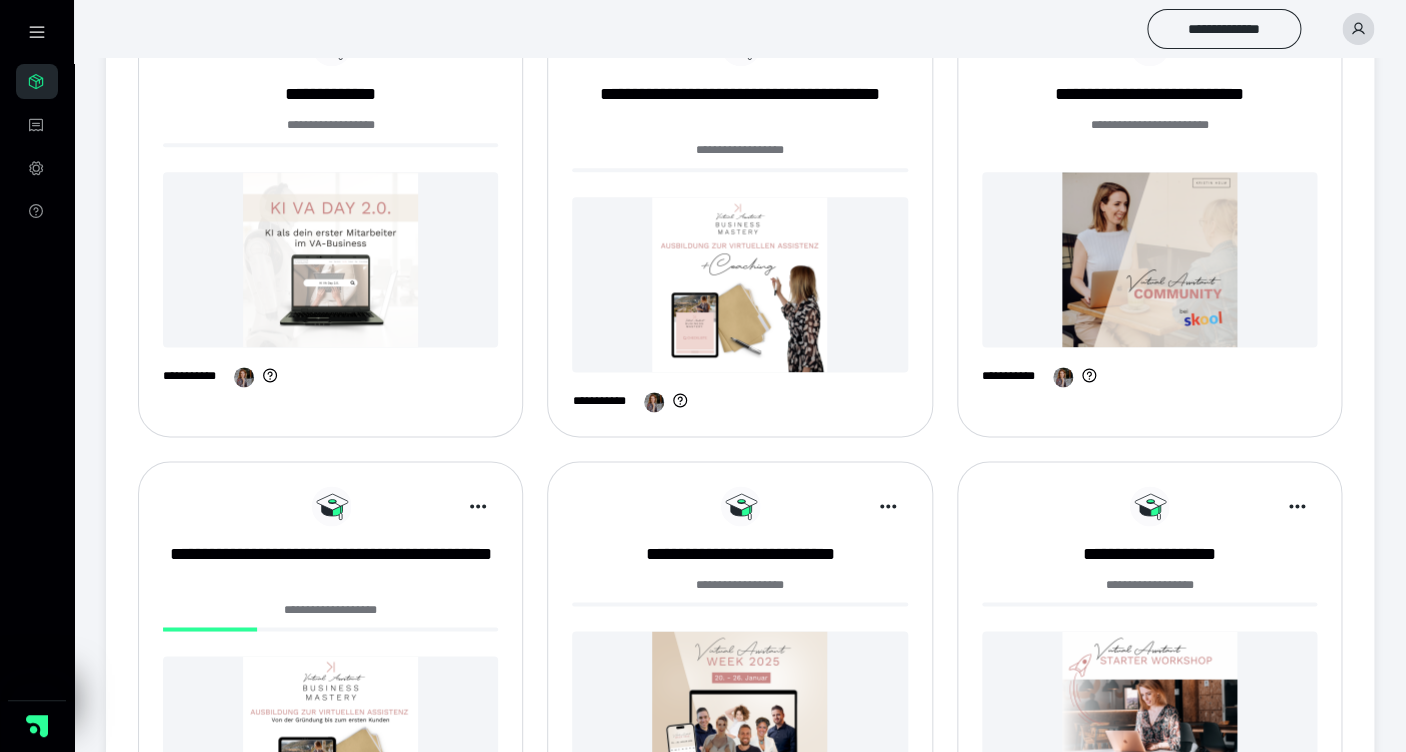 click on "**********" at bounding box center (330, 567) 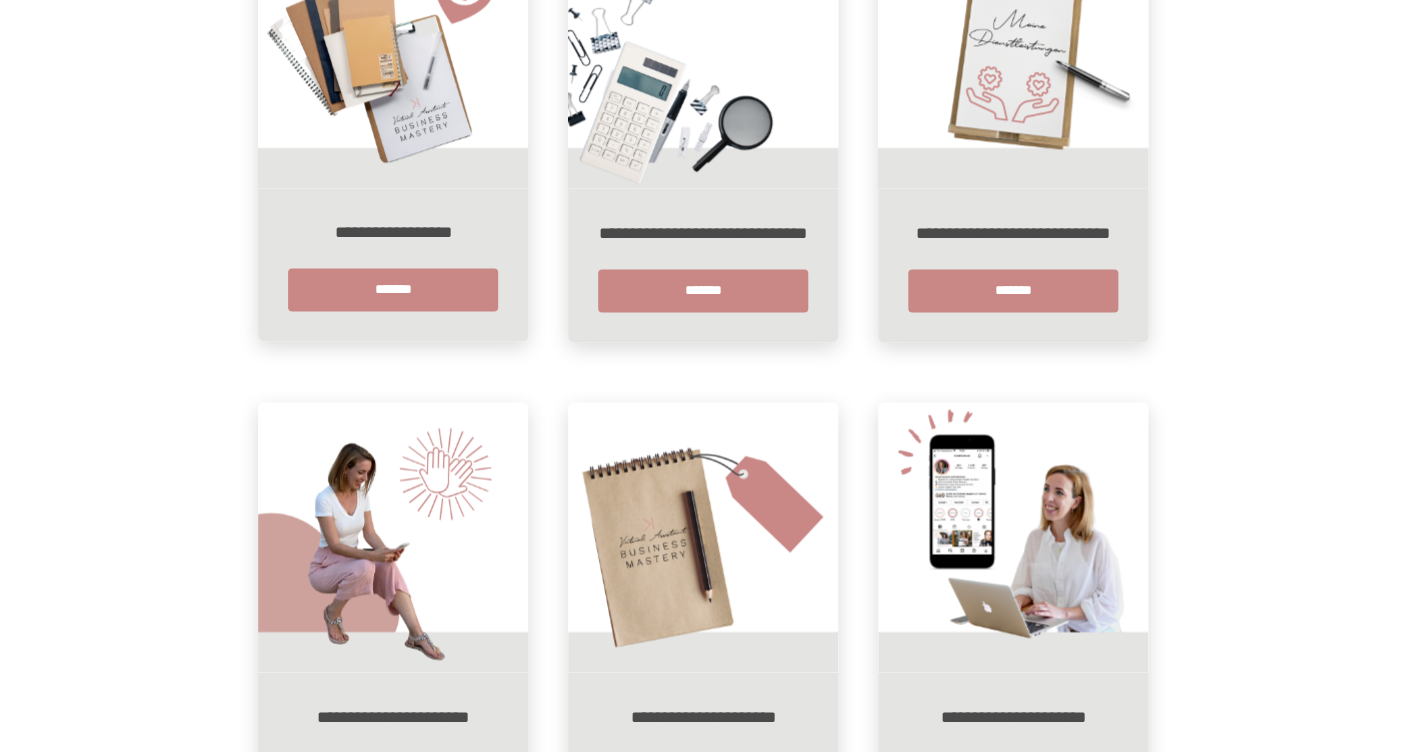 scroll, scrollTop: 933, scrollLeft: 0, axis: vertical 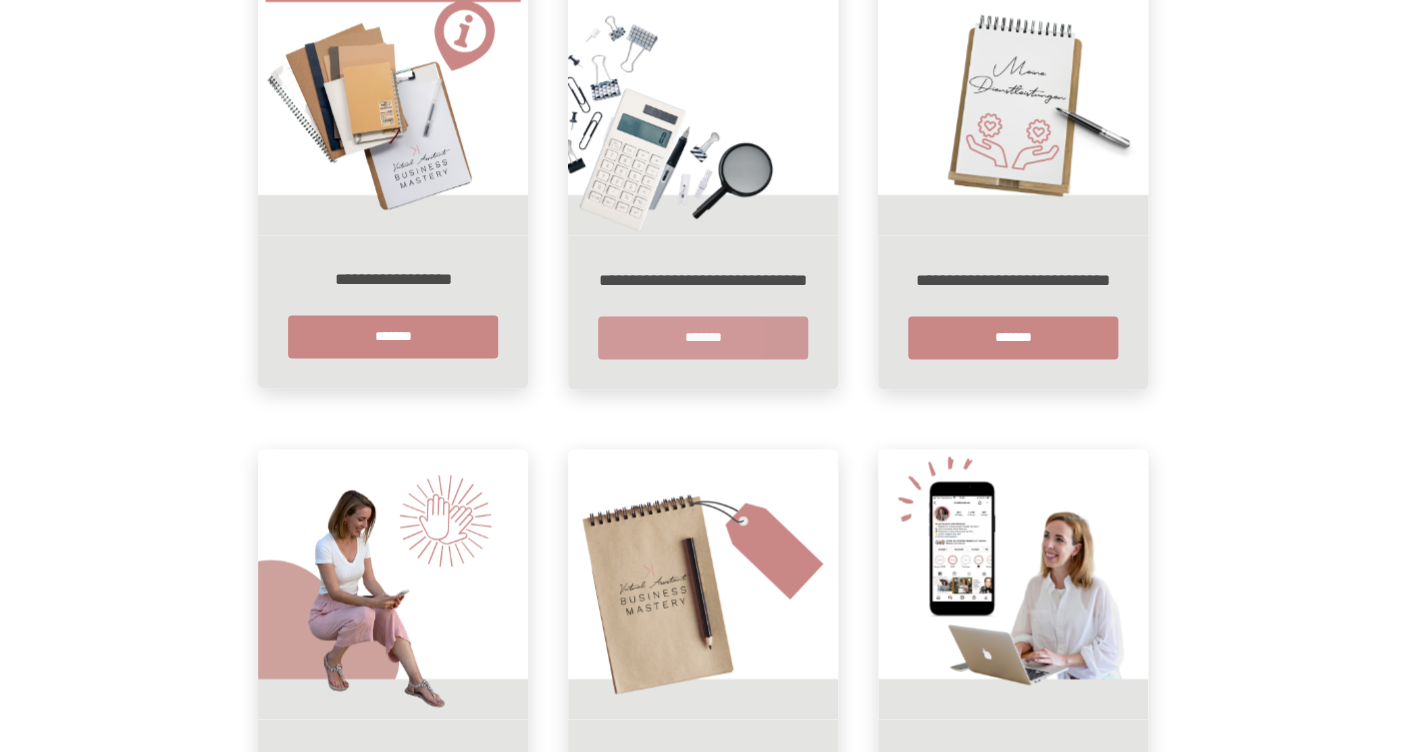 click on "*******" at bounding box center [703, 337] 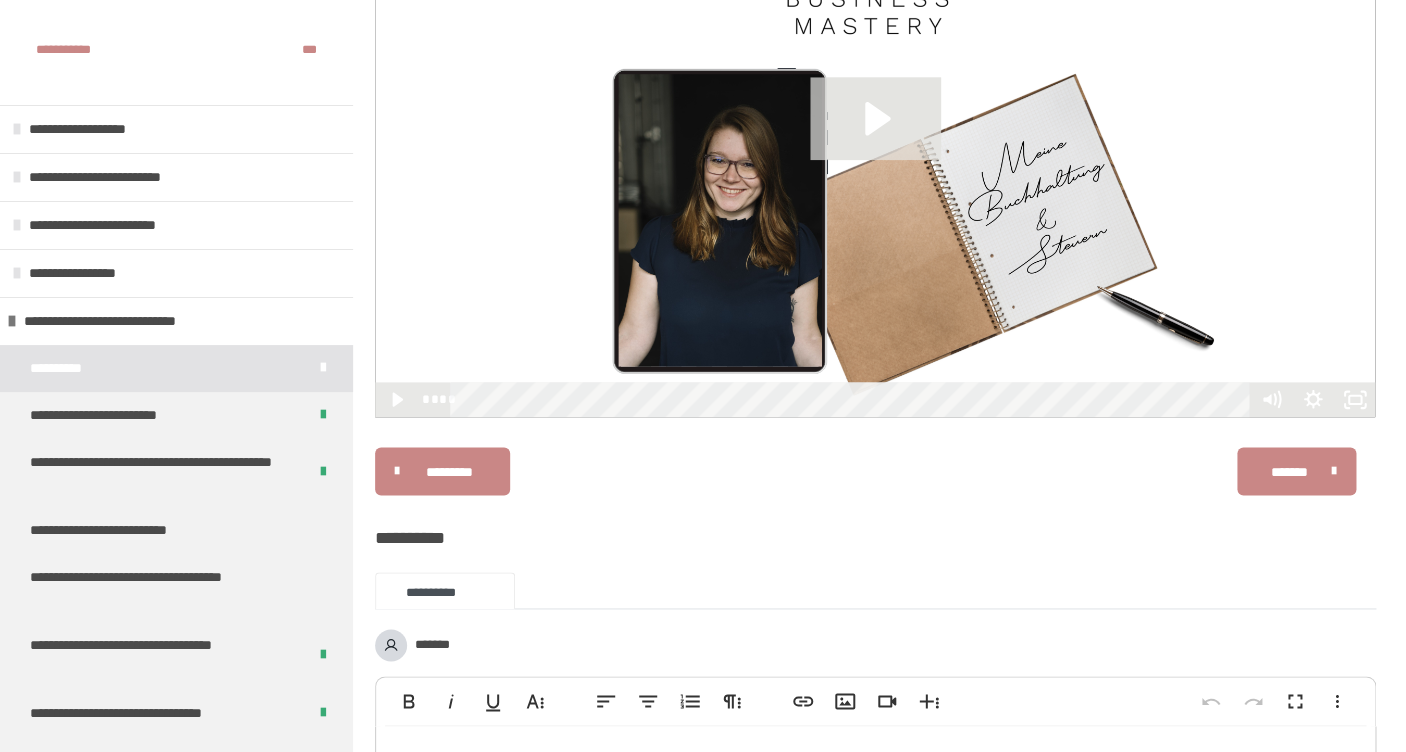 scroll, scrollTop: 688, scrollLeft: 0, axis: vertical 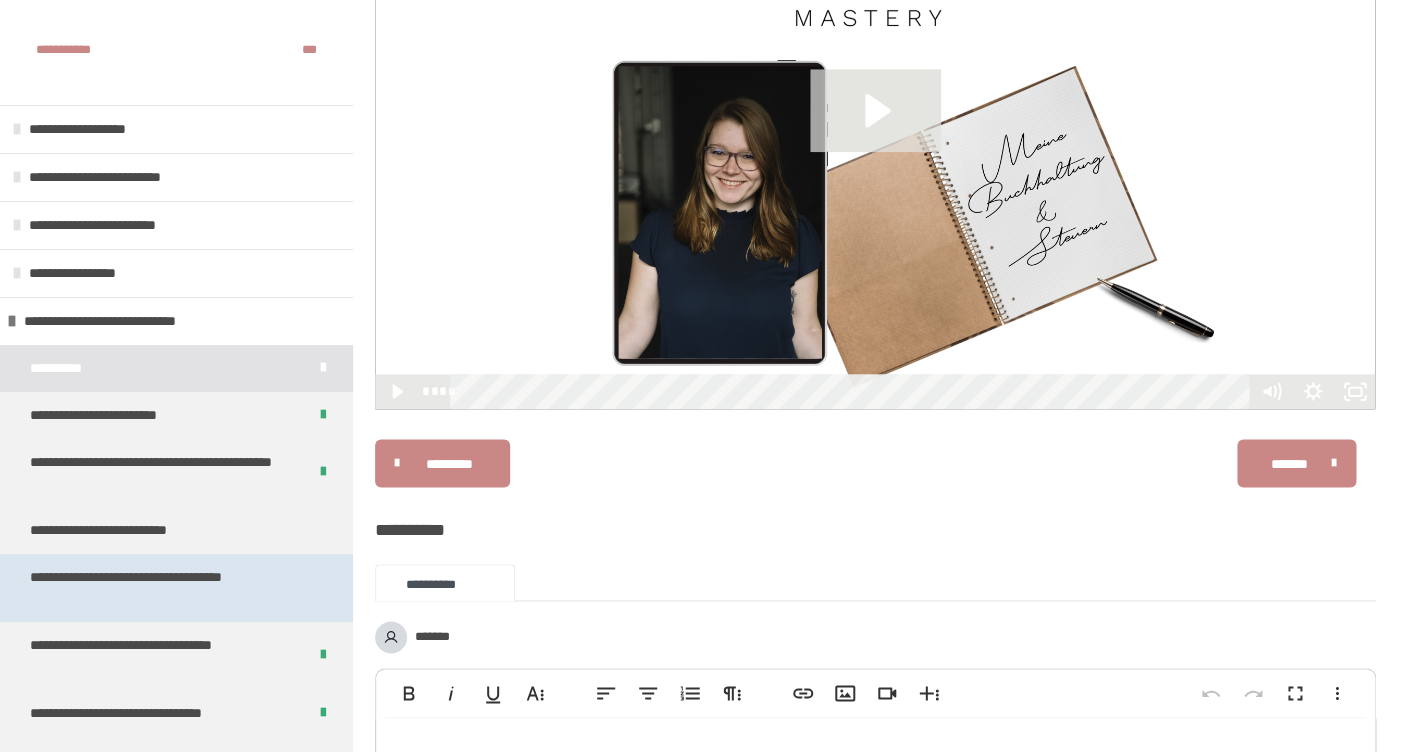 click on "**********" at bounding box center [161, 588] 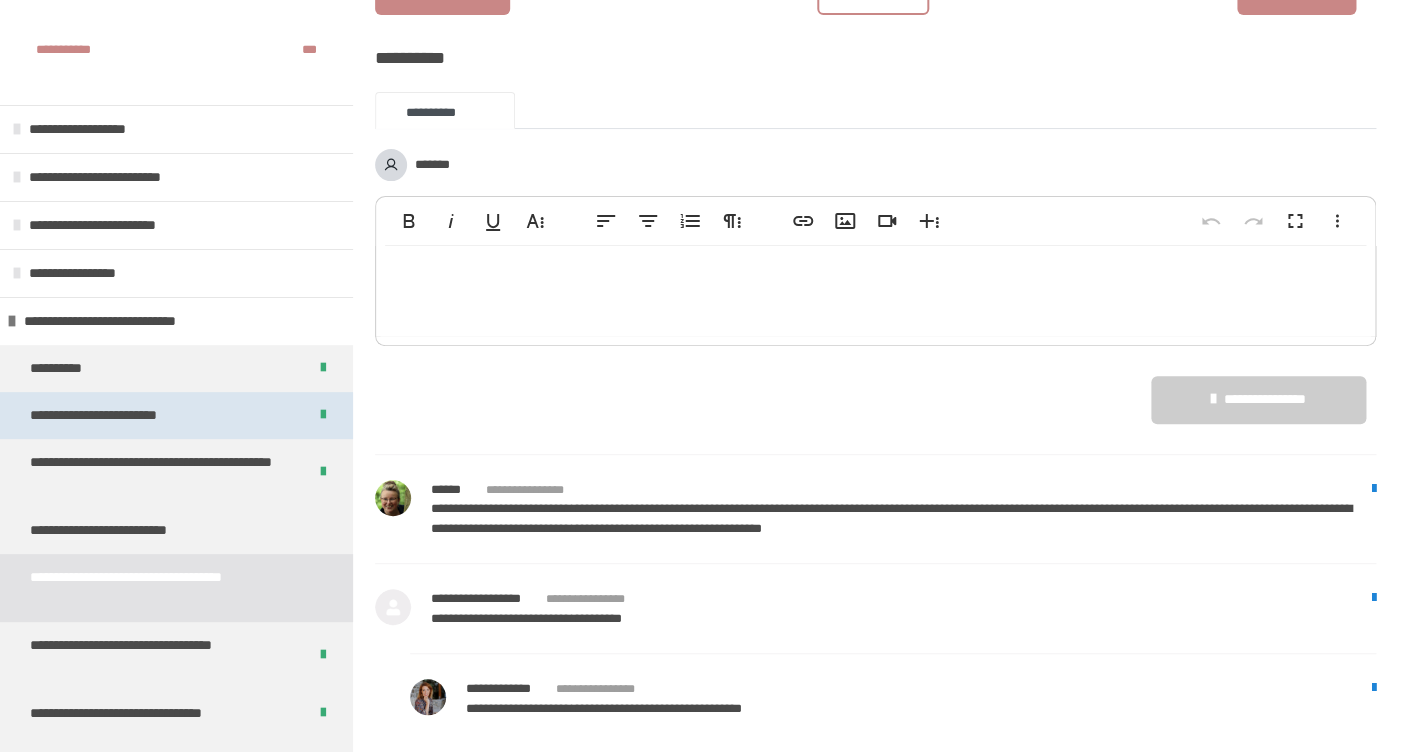 scroll, scrollTop: 2928, scrollLeft: 0, axis: vertical 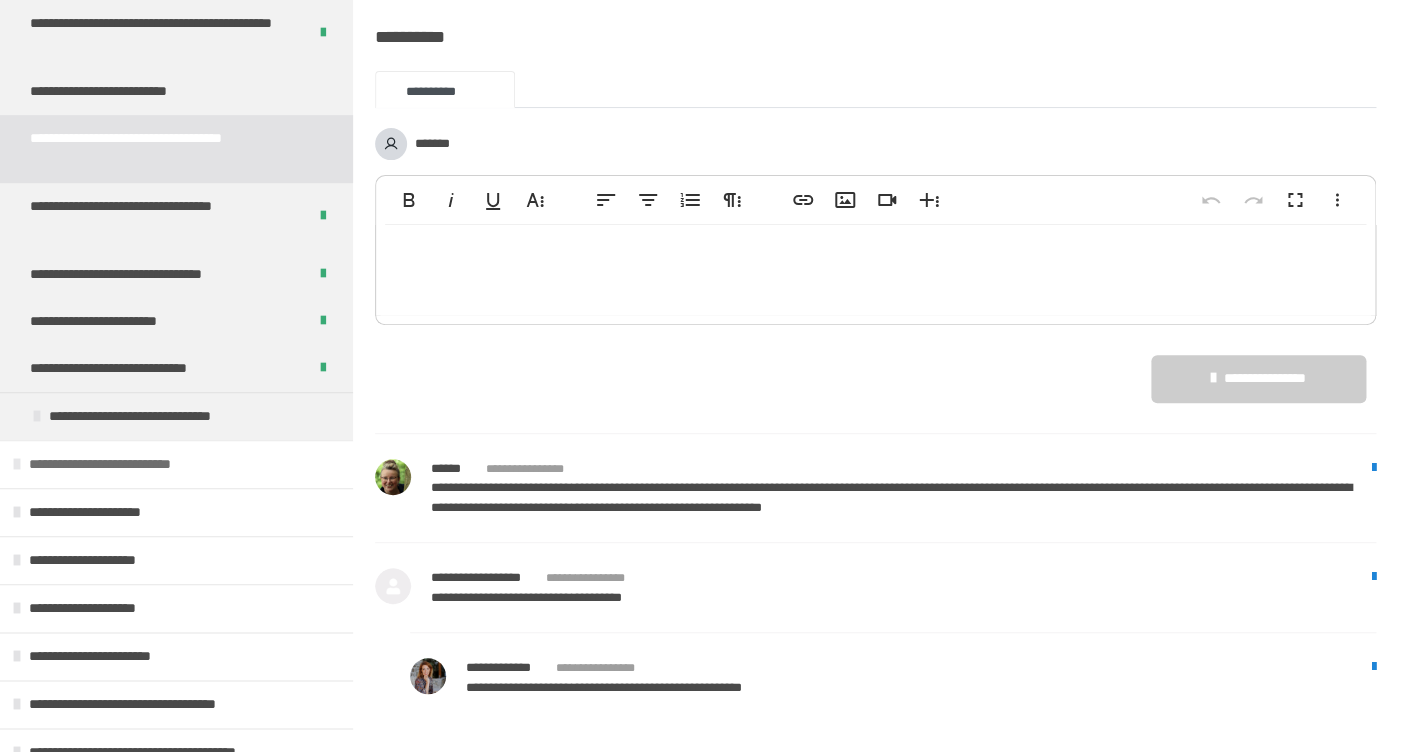 click at bounding box center [17, 464] 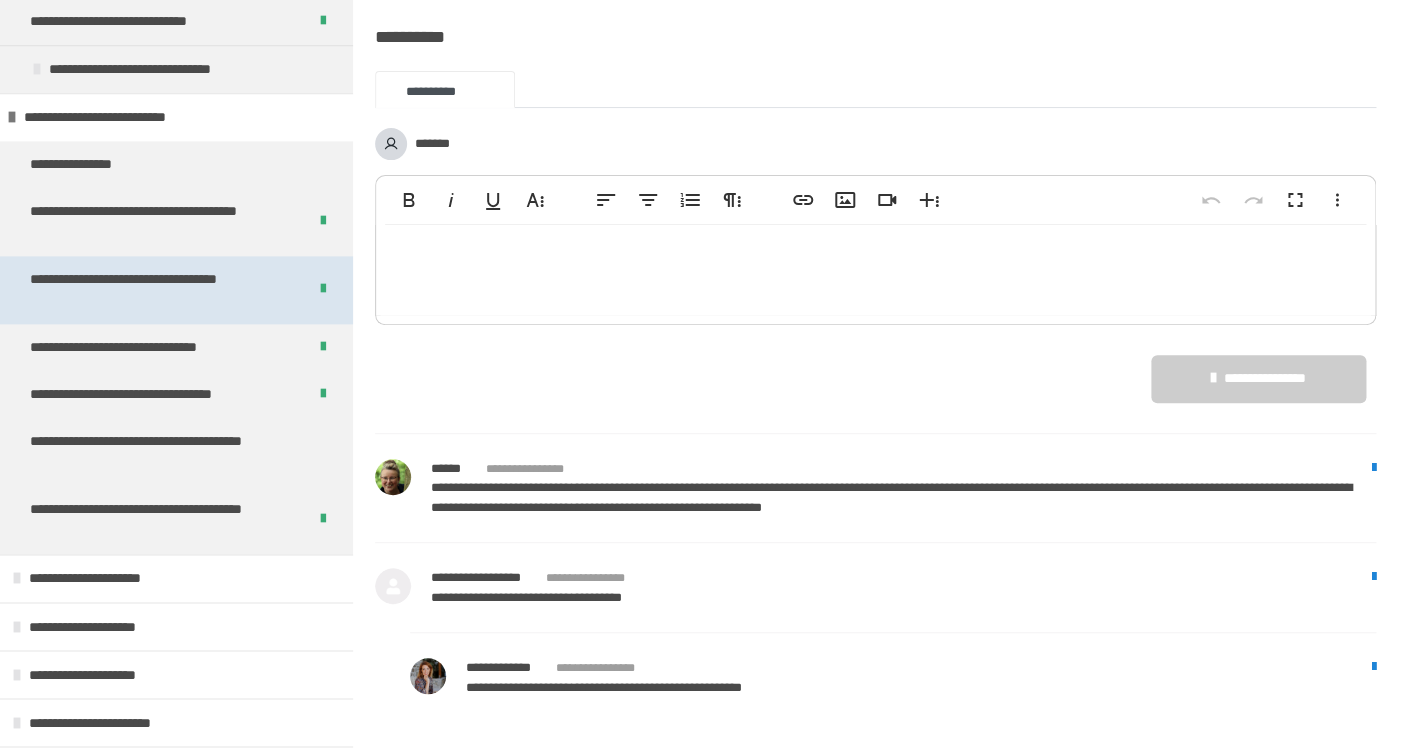 scroll, scrollTop: 951, scrollLeft: 0, axis: vertical 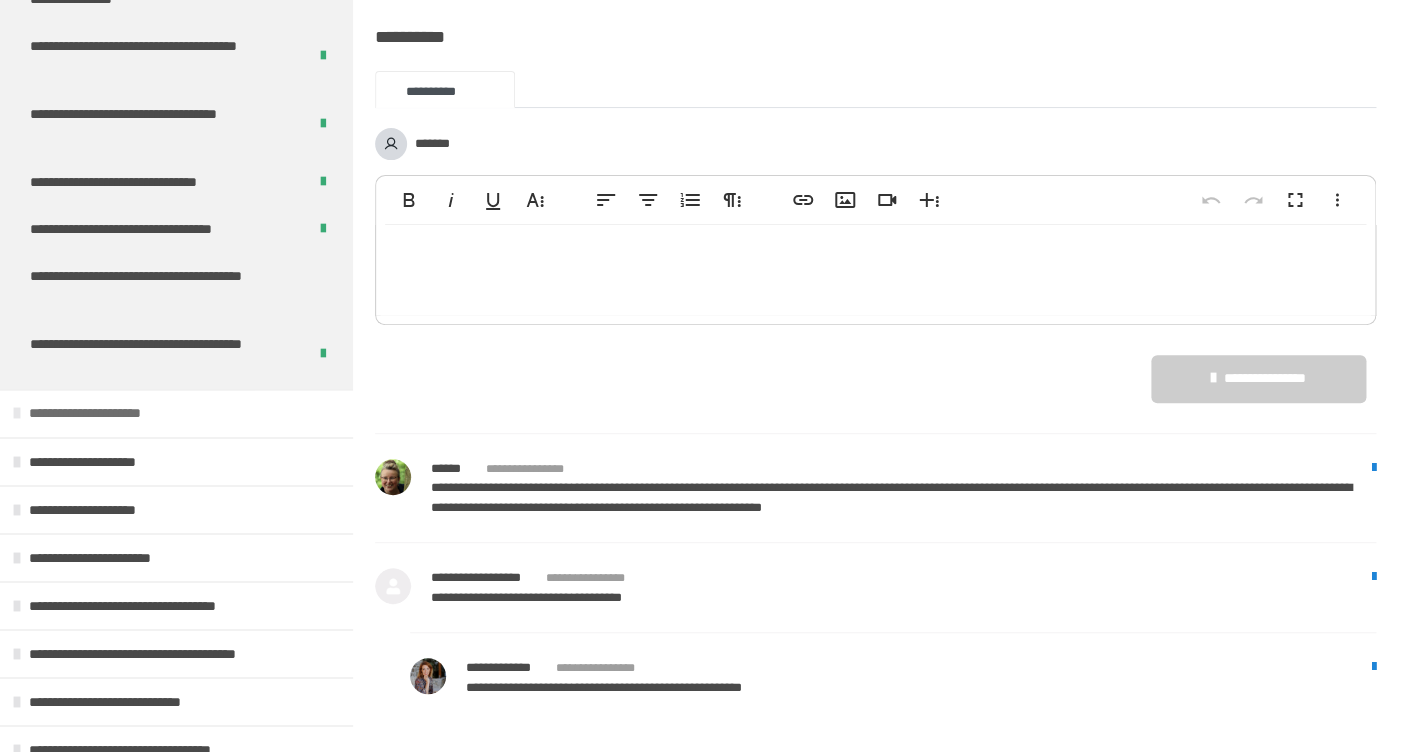 click at bounding box center [17, 413] 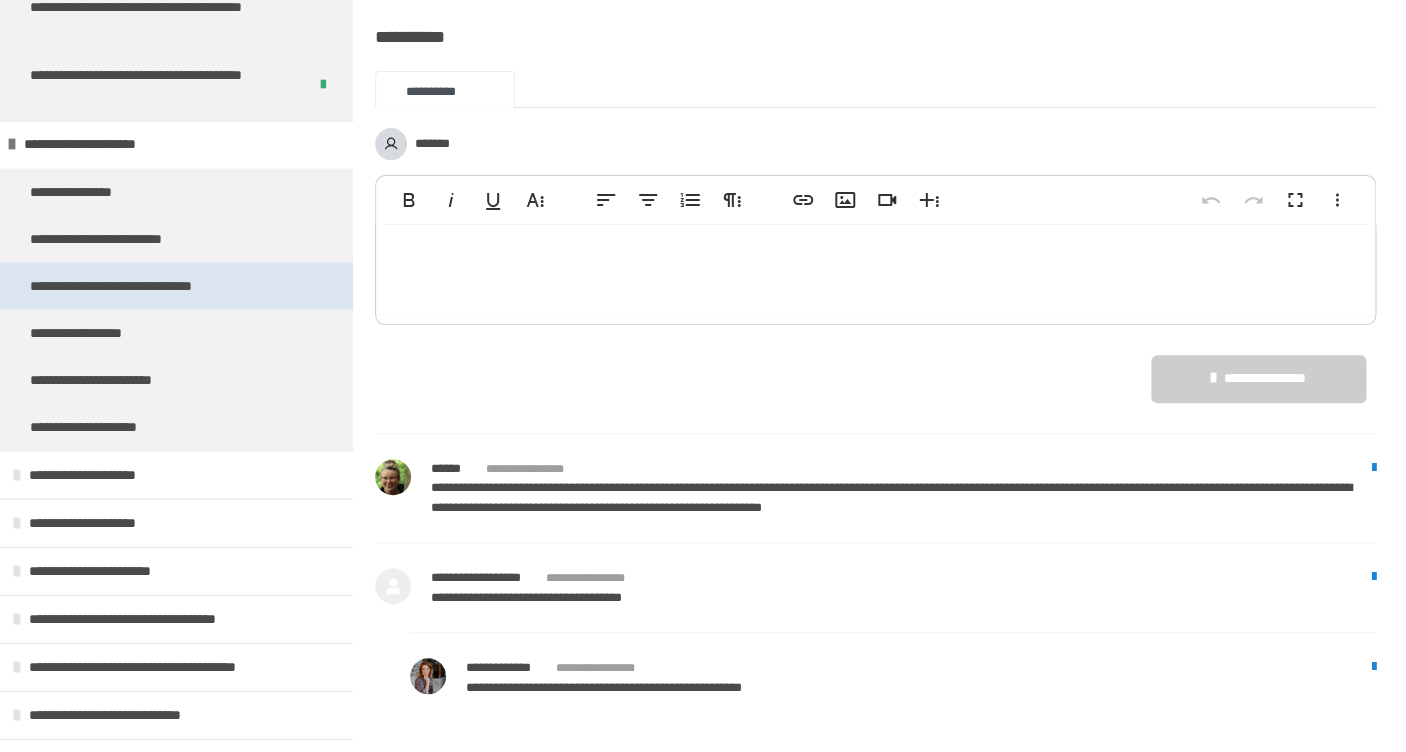 scroll, scrollTop: 1231, scrollLeft: 0, axis: vertical 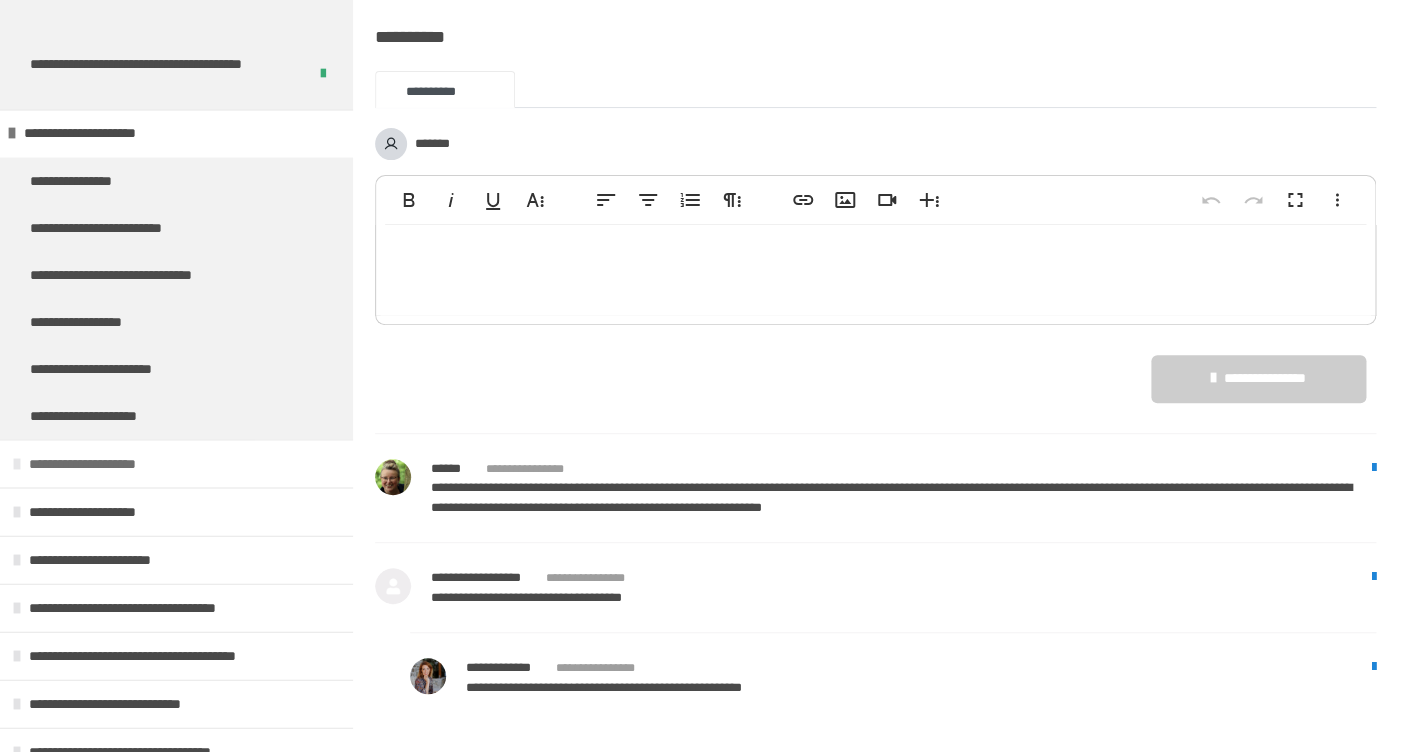 click at bounding box center [17, 463] 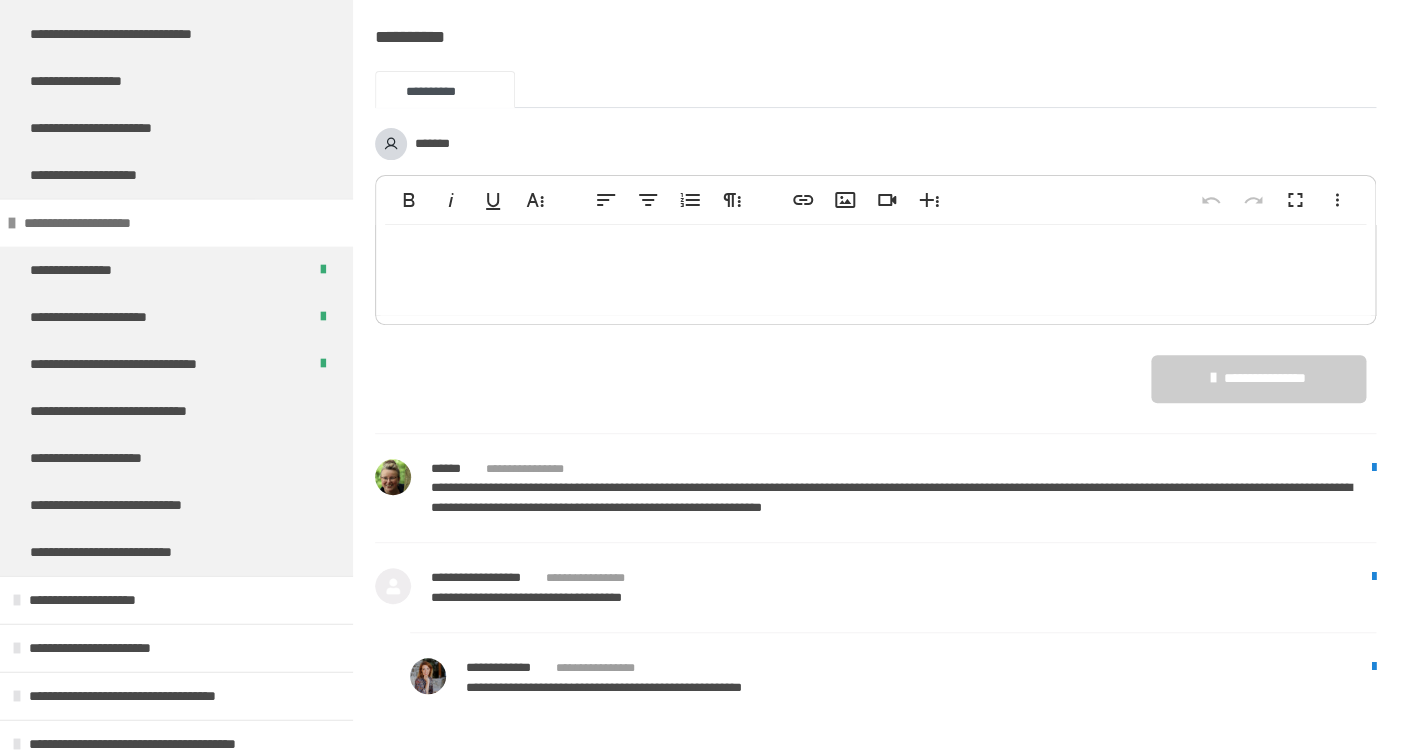 scroll, scrollTop: 1479, scrollLeft: 0, axis: vertical 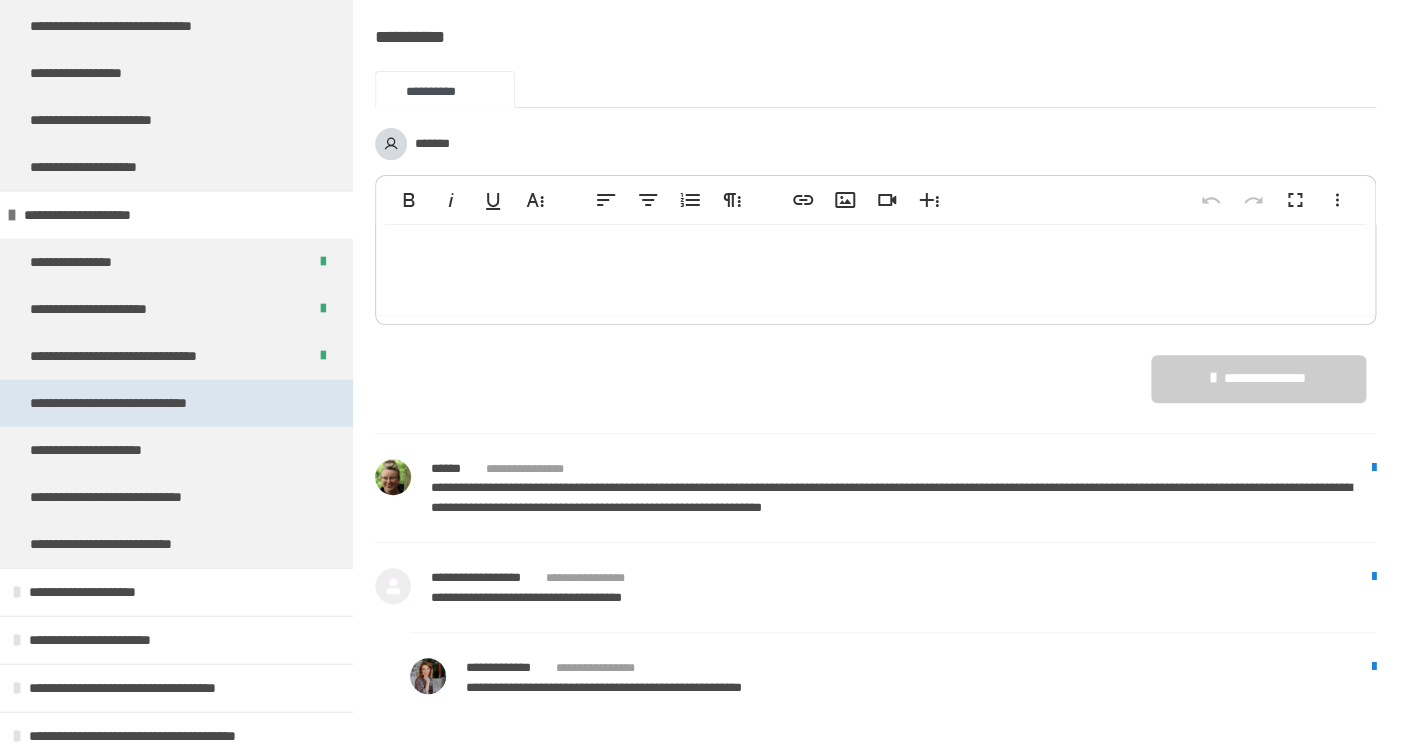 click on "**********" at bounding box center [145, 403] 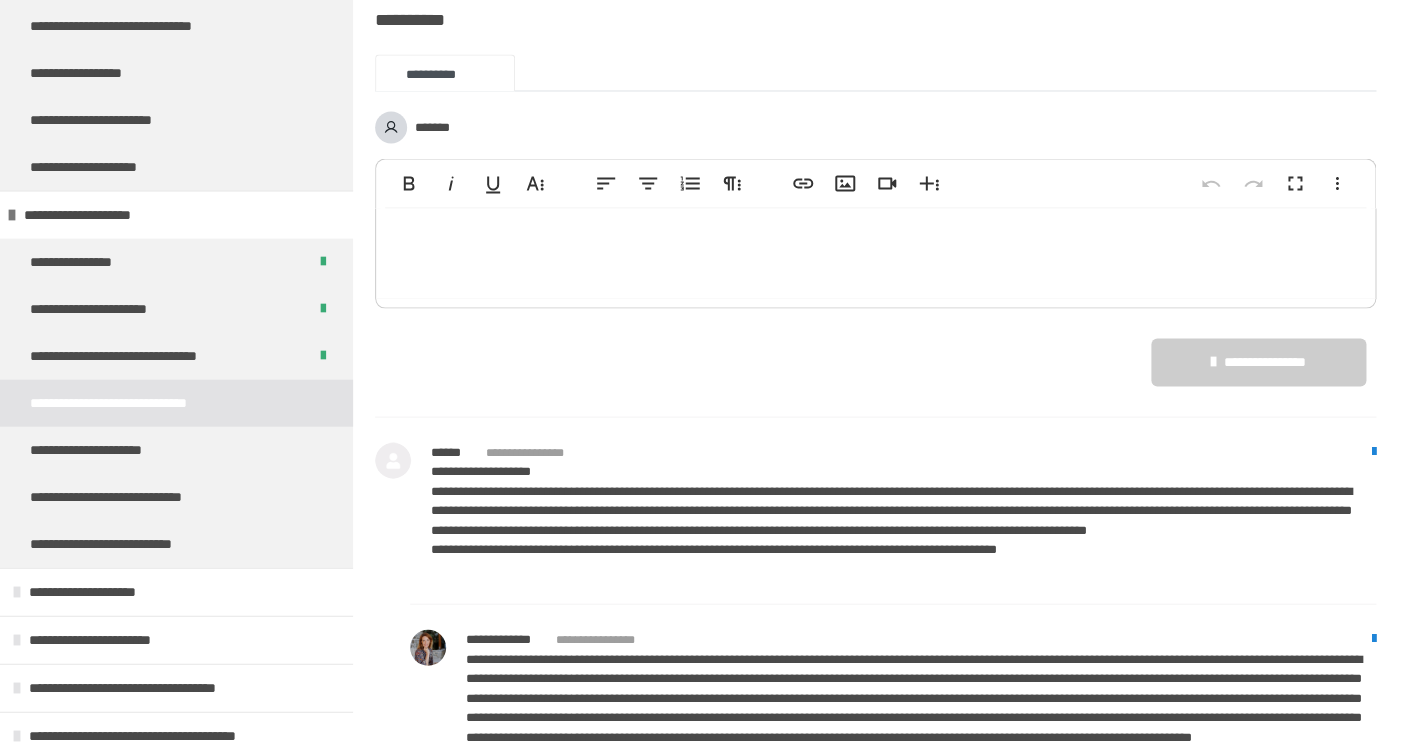 scroll, scrollTop: 1382, scrollLeft: 0, axis: vertical 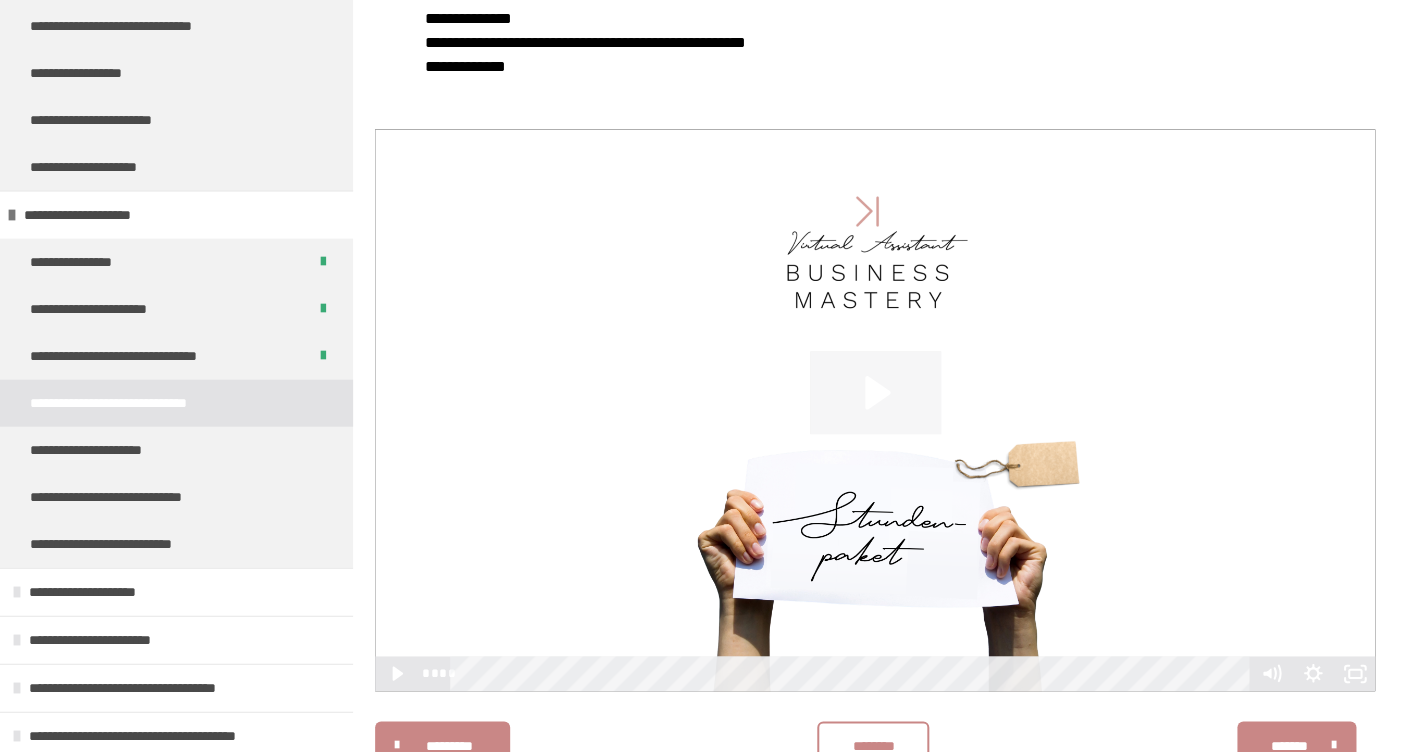 click 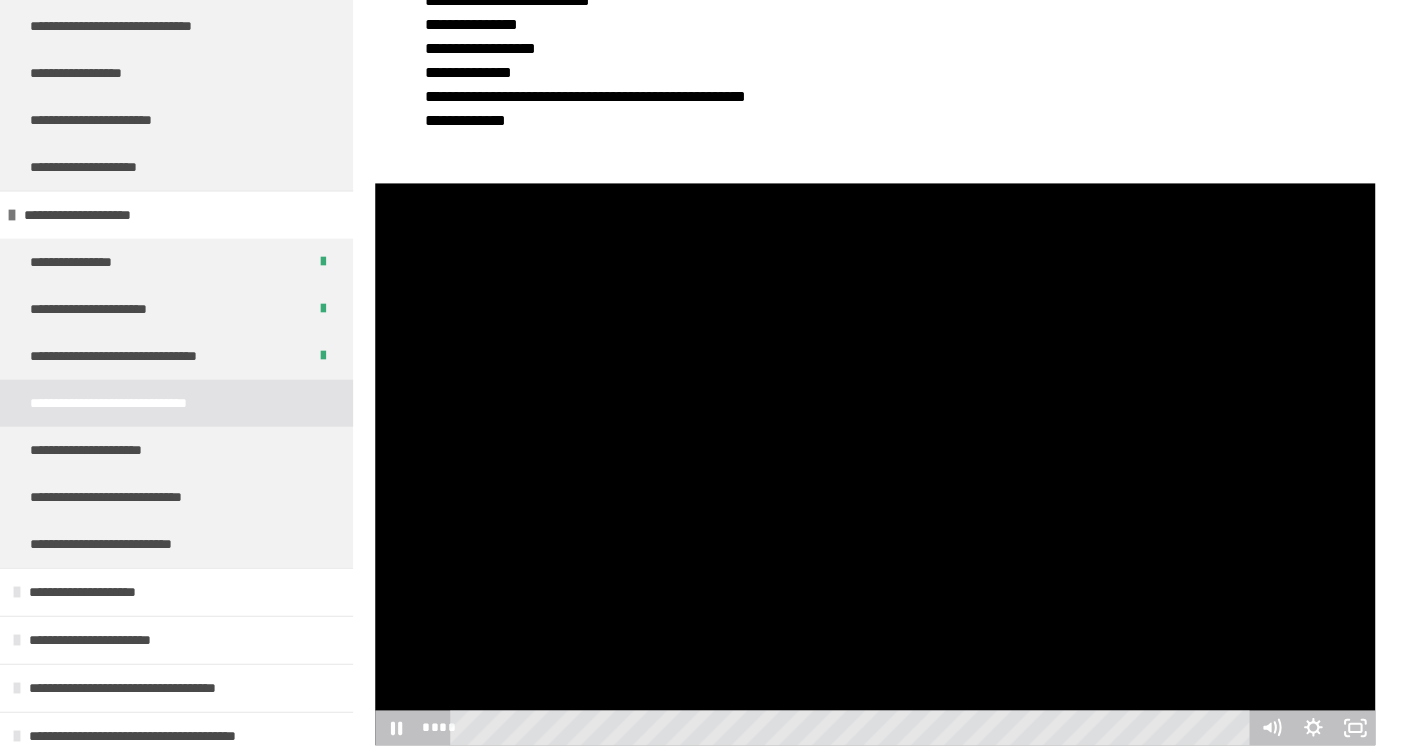 scroll, scrollTop: 480, scrollLeft: 0, axis: vertical 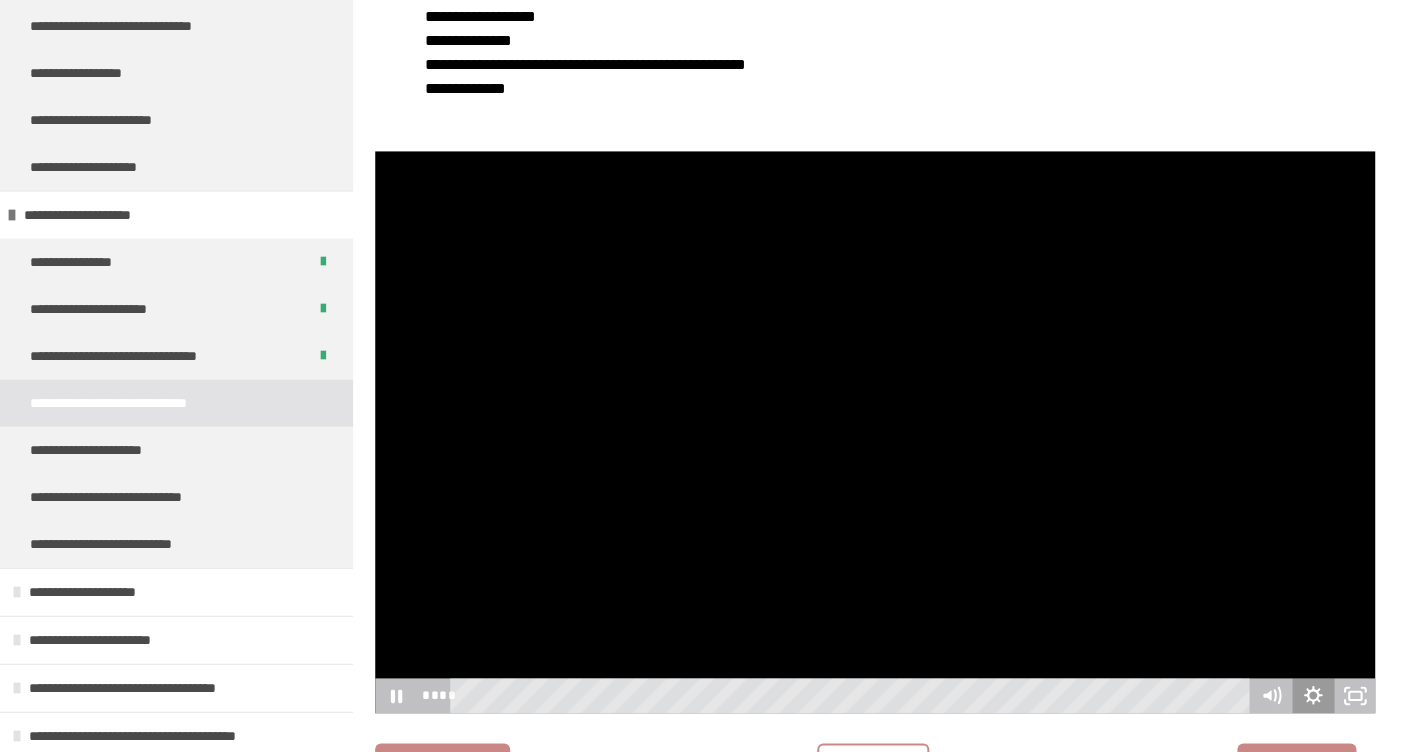 click 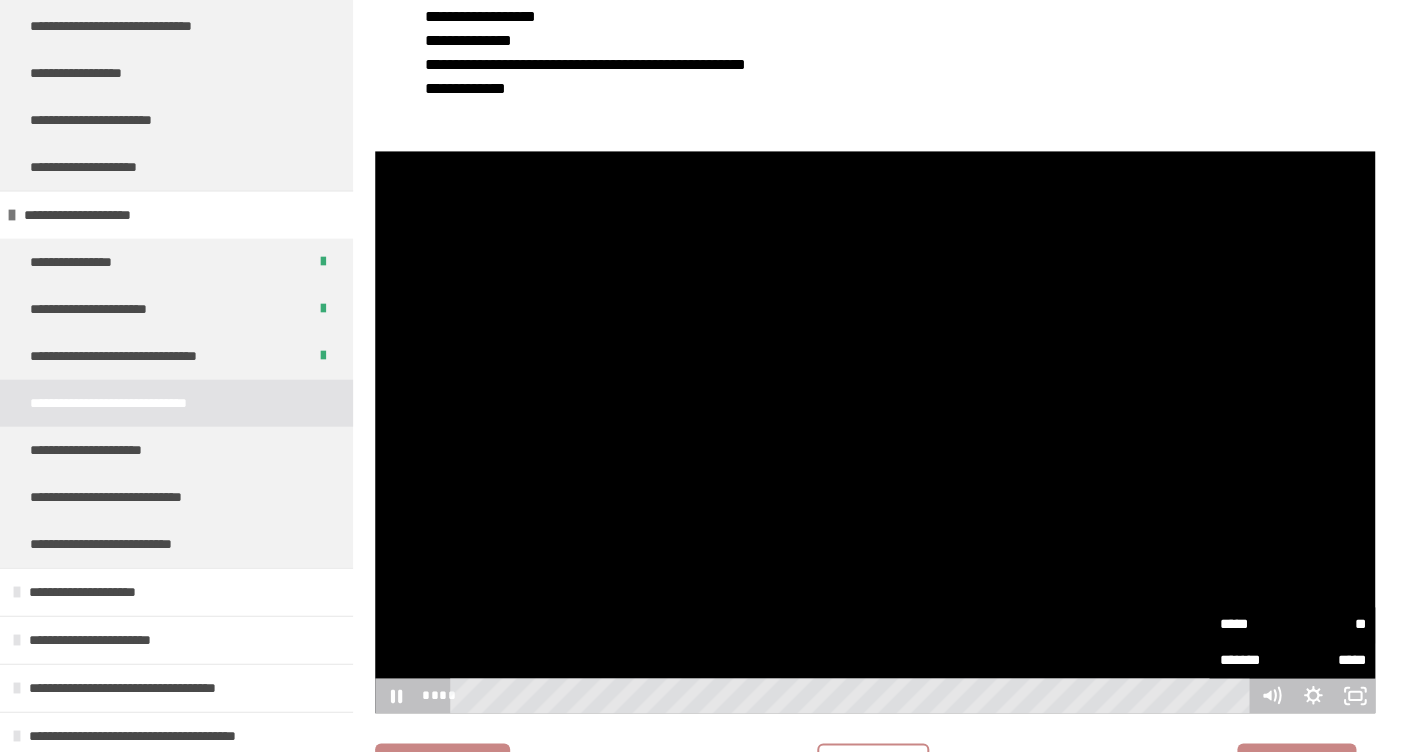 click on "**" at bounding box center [1328, 624] 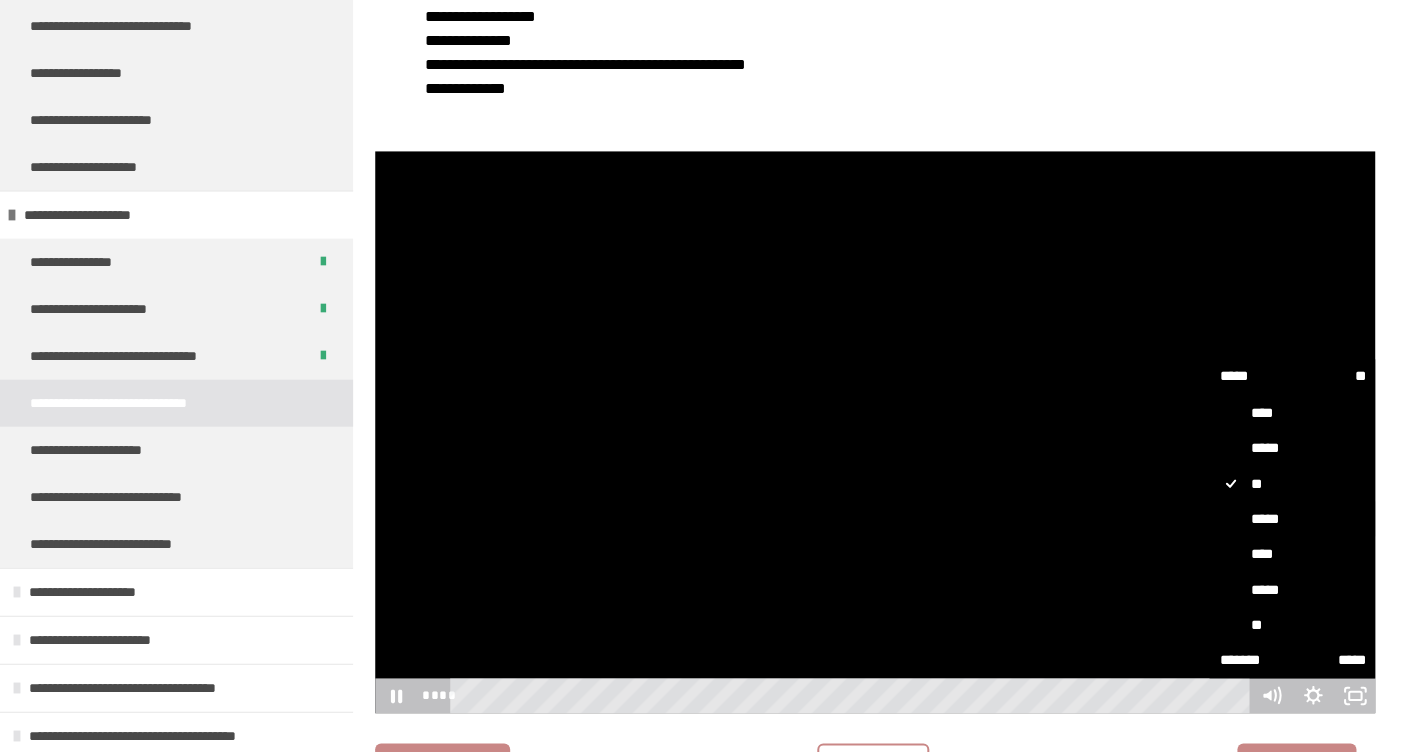 click on "*****" at bounding box center (1292, 519) 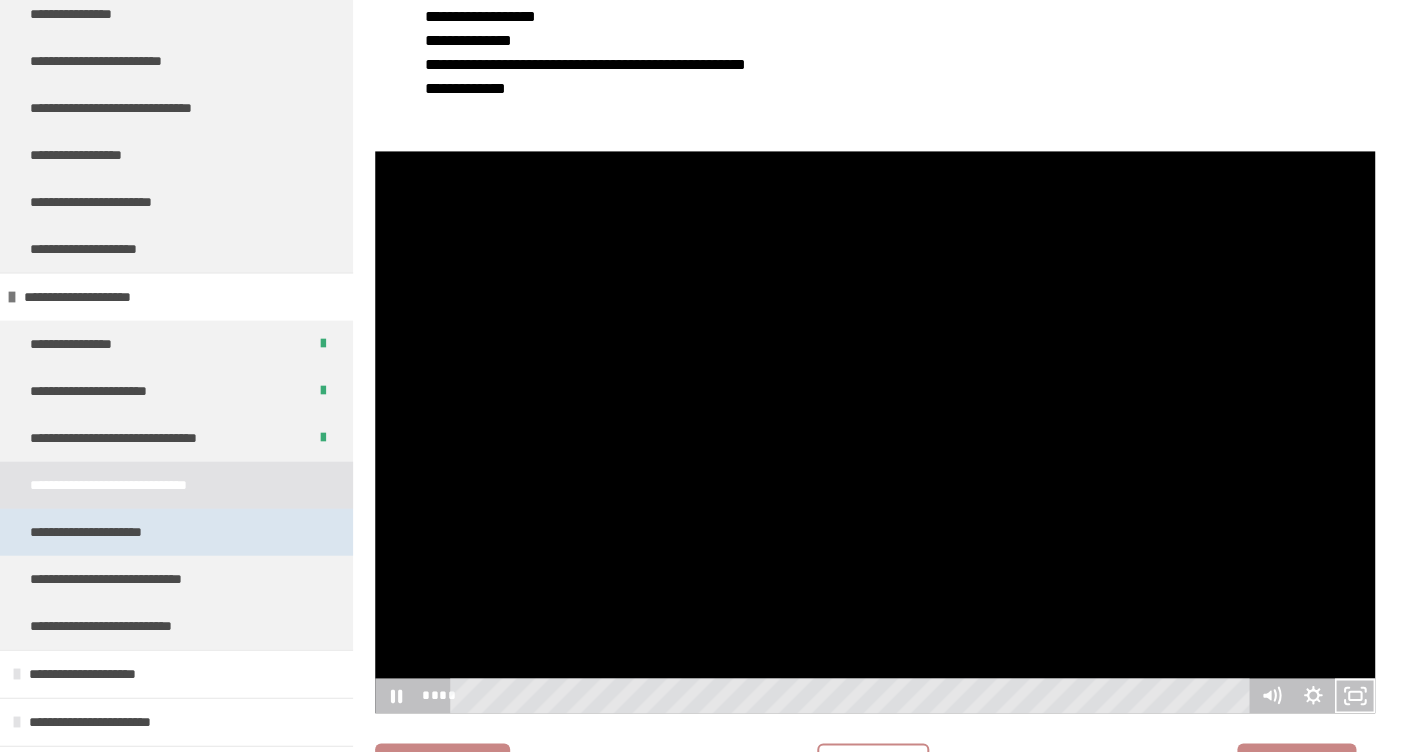 scroll, scrollTop: 1403, scrollLeft: 0, axis: vertical 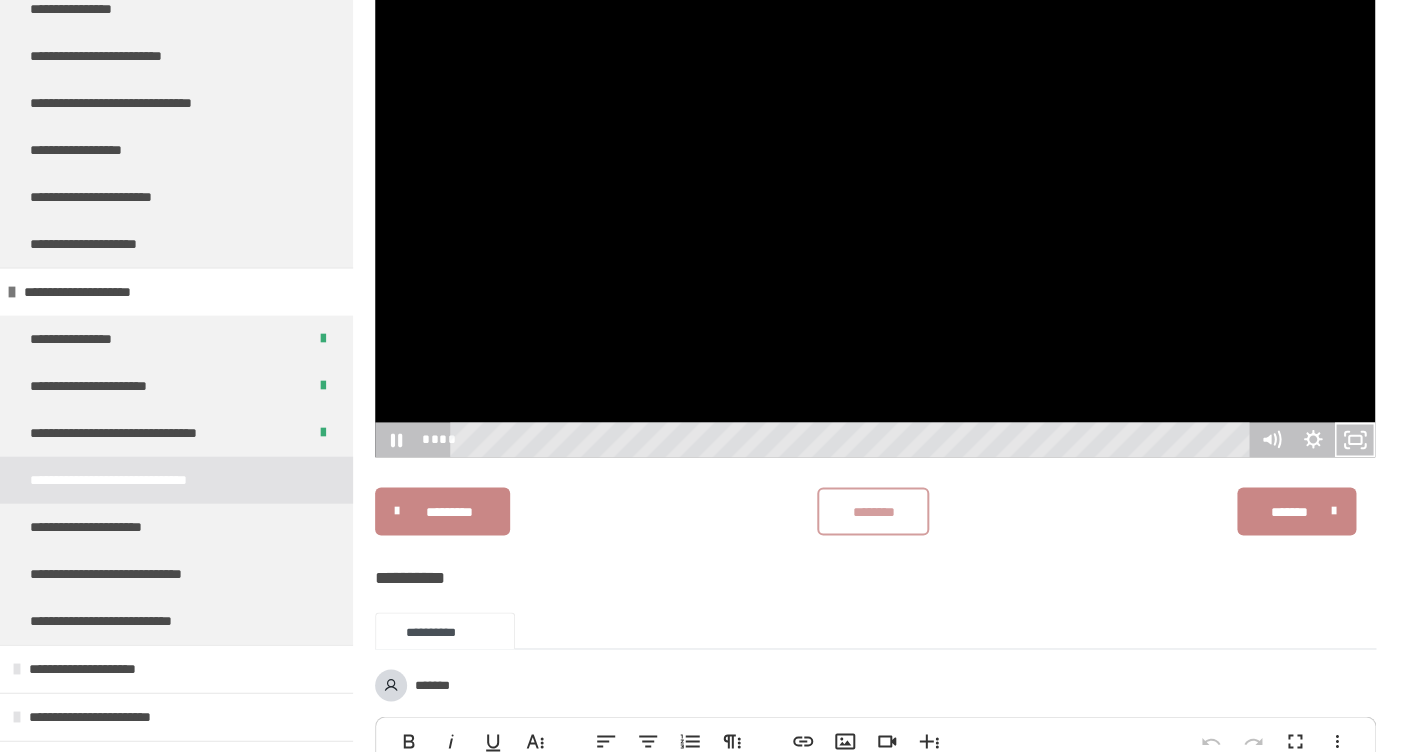 click on "********" at bounding box center (873, 512) 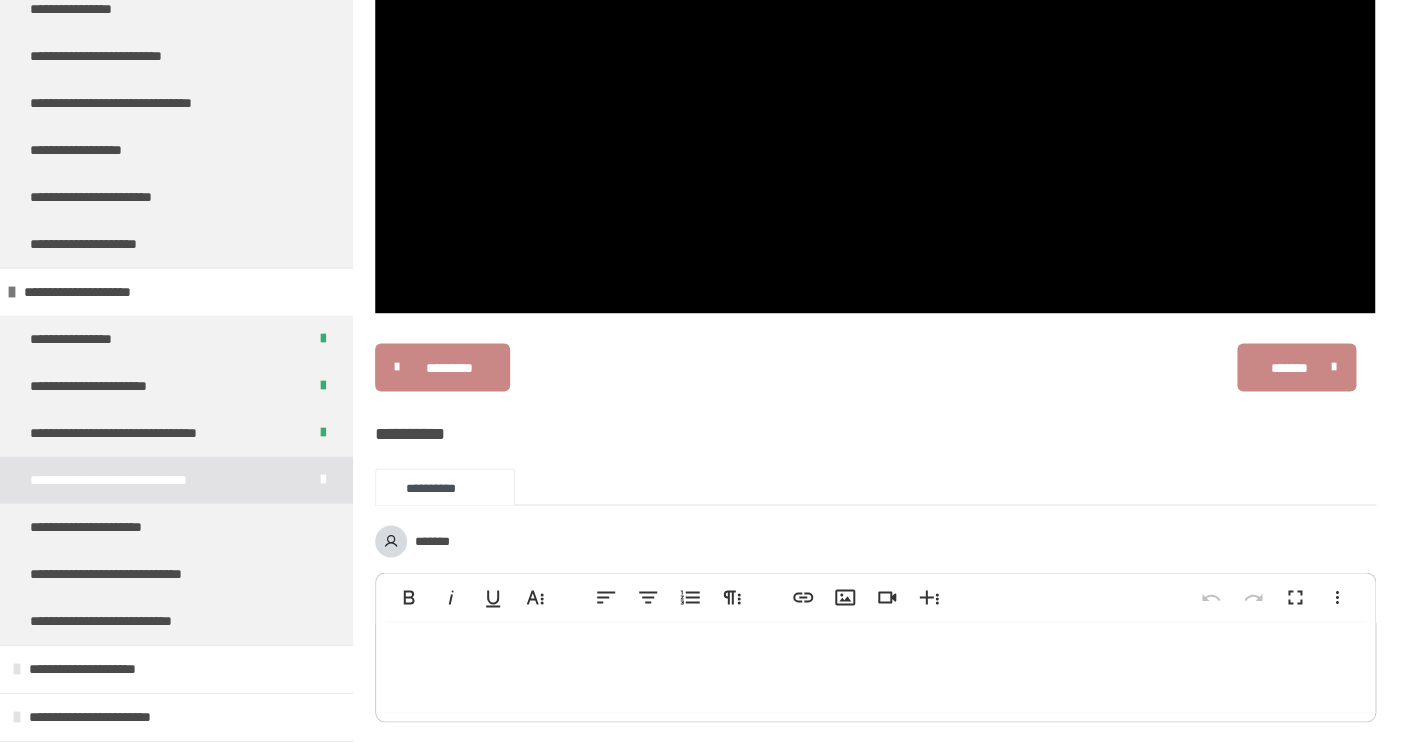 scroll, scrollTop: 1382, scrollLeft: 0, axis: vertical 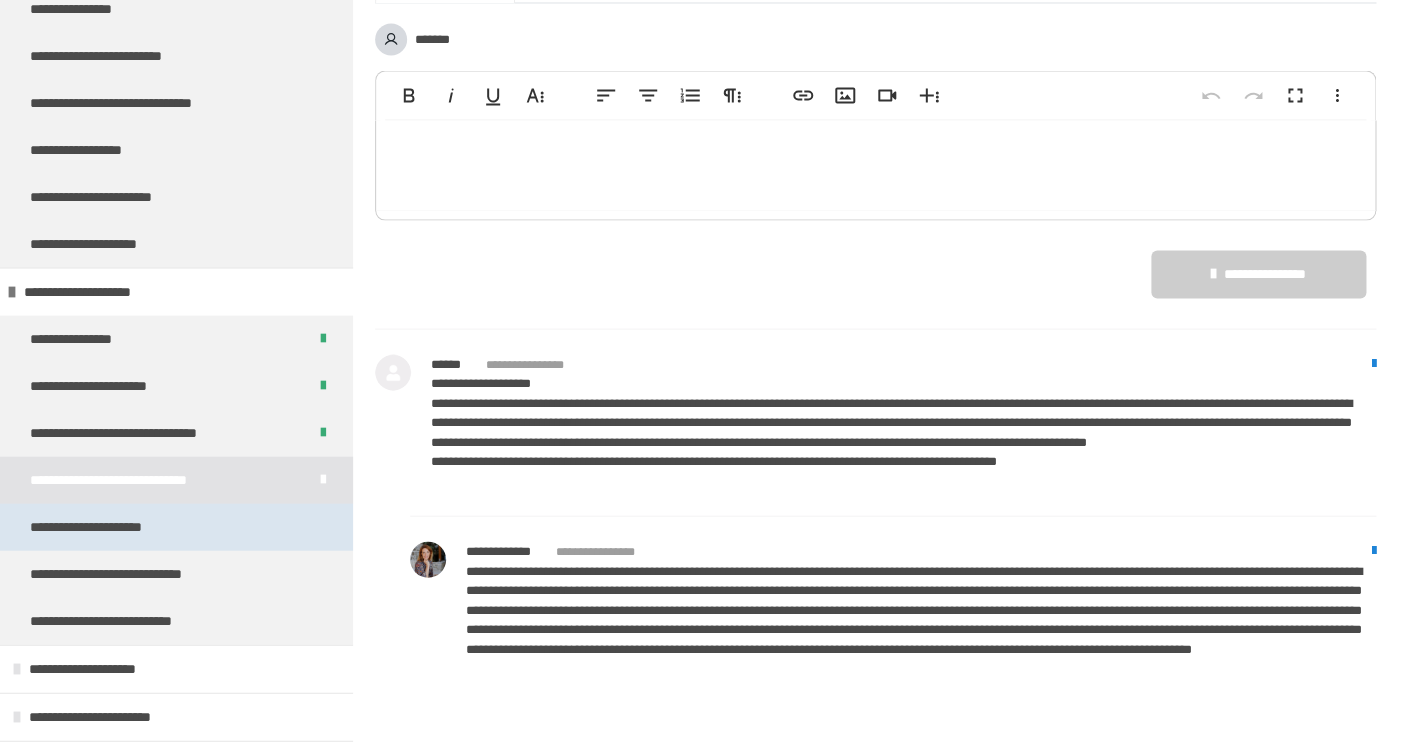 click on "**********" at bounding box center (106, 526) 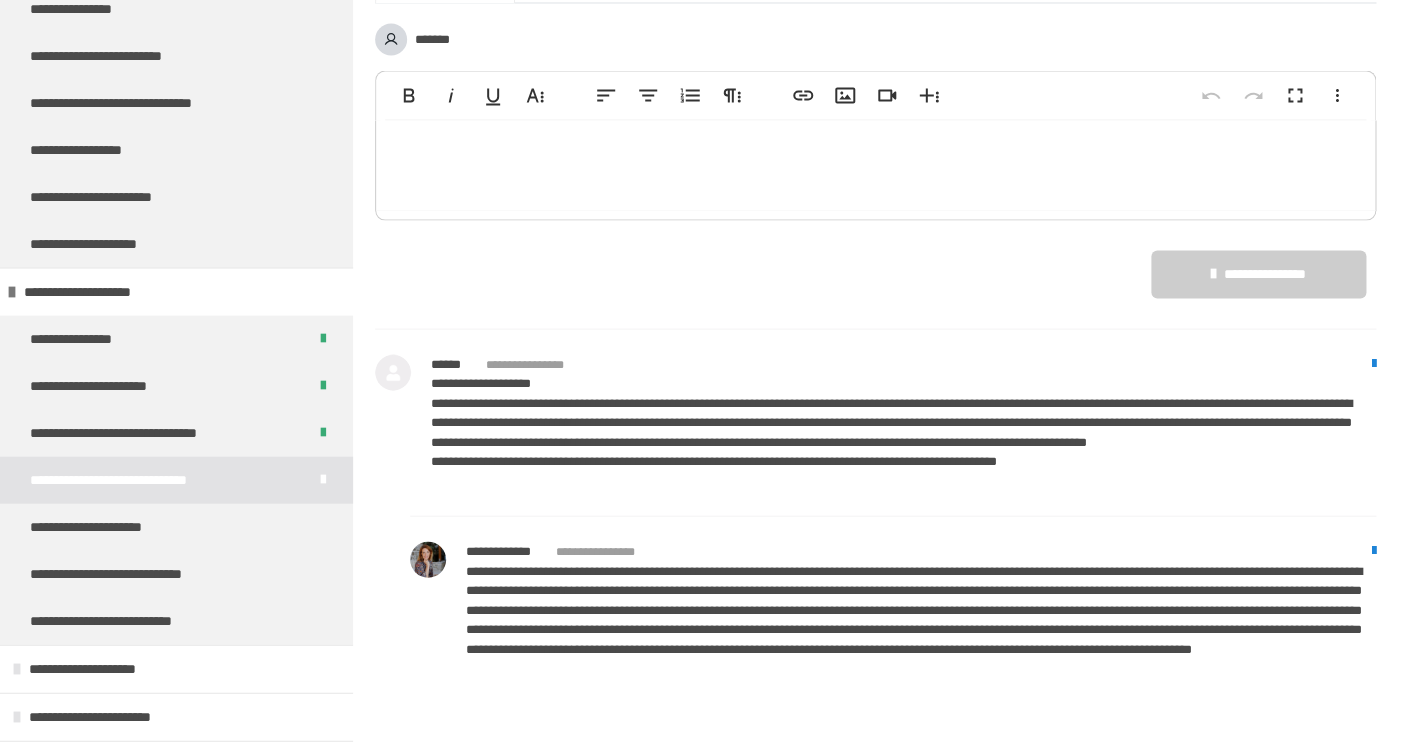 scroll, scrollTop: 270, scrollLeft: 0, axis: vertical 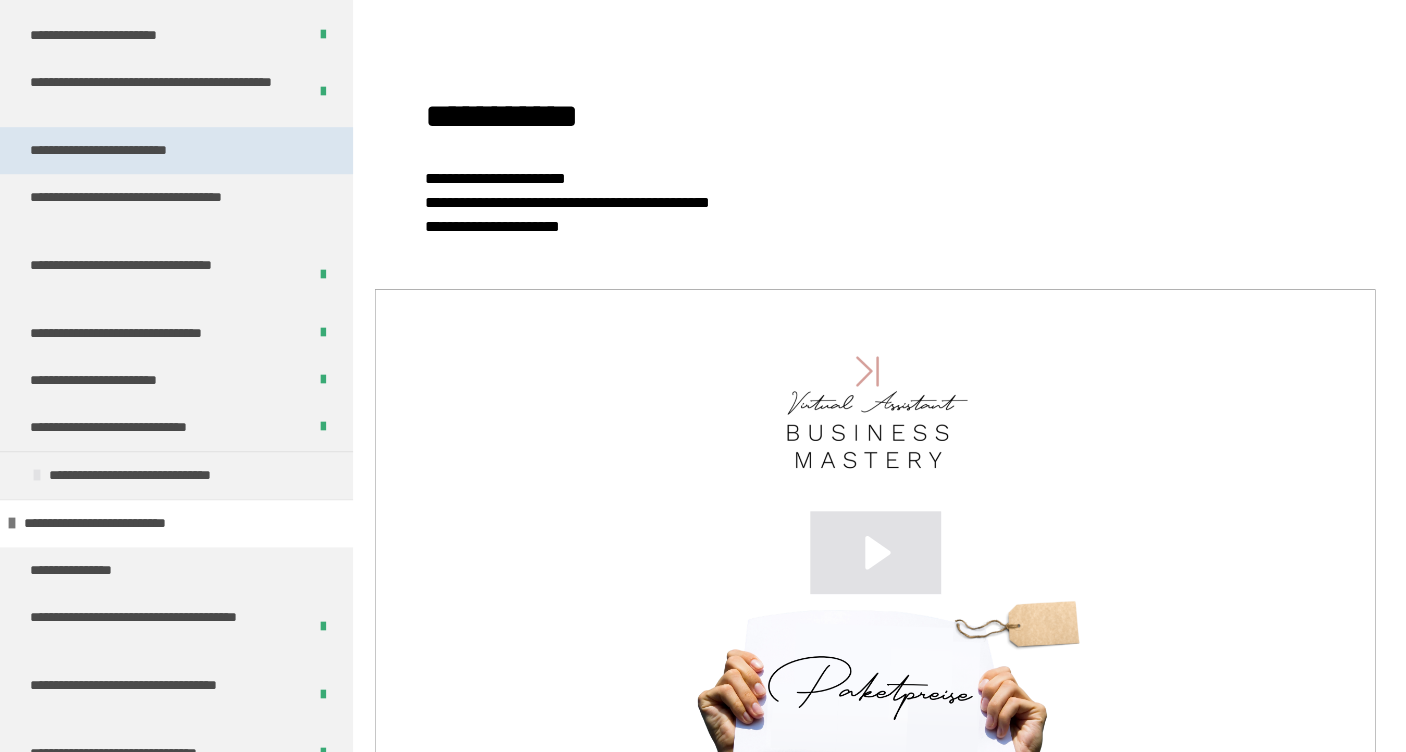 click on "**********" at bounding box center (128, 150) 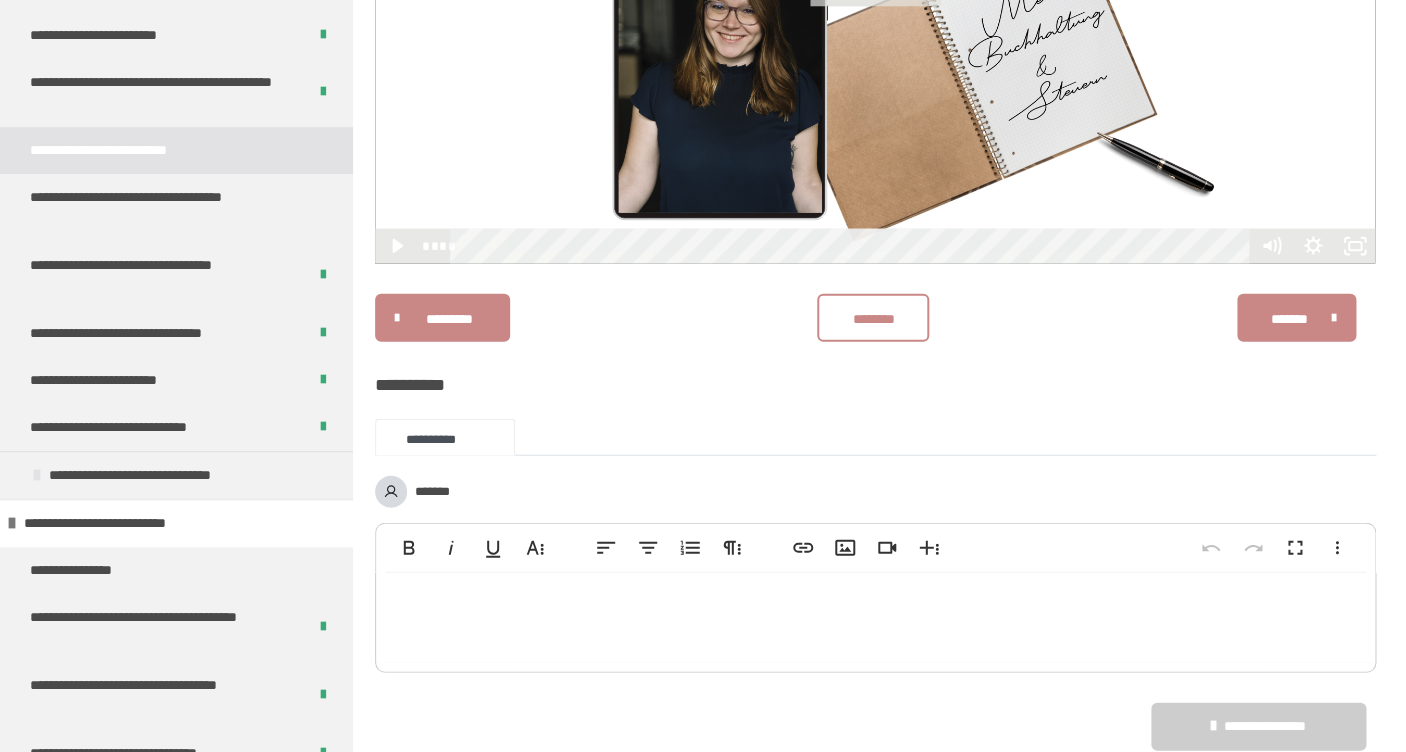 scroll, scrollTop: 1278, scrollLeft: 0, axis: vertical 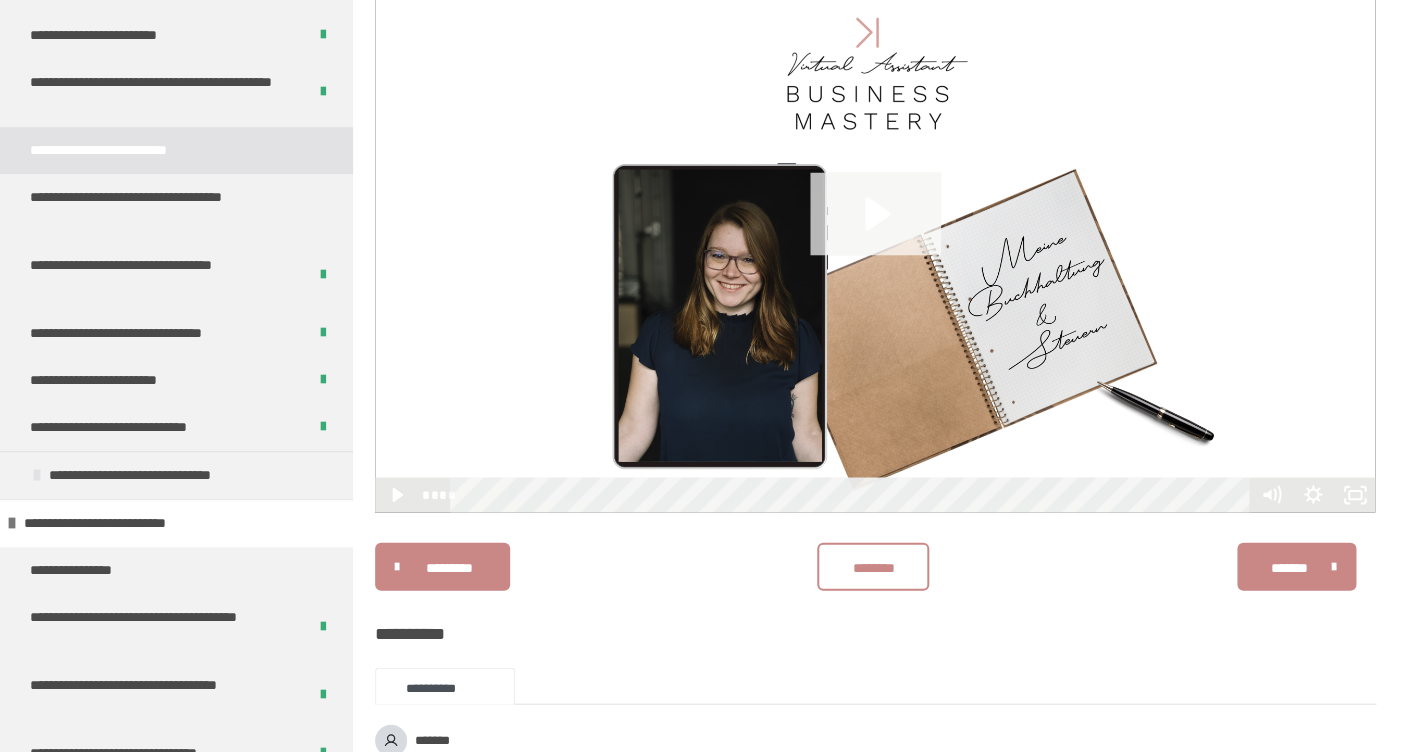 click 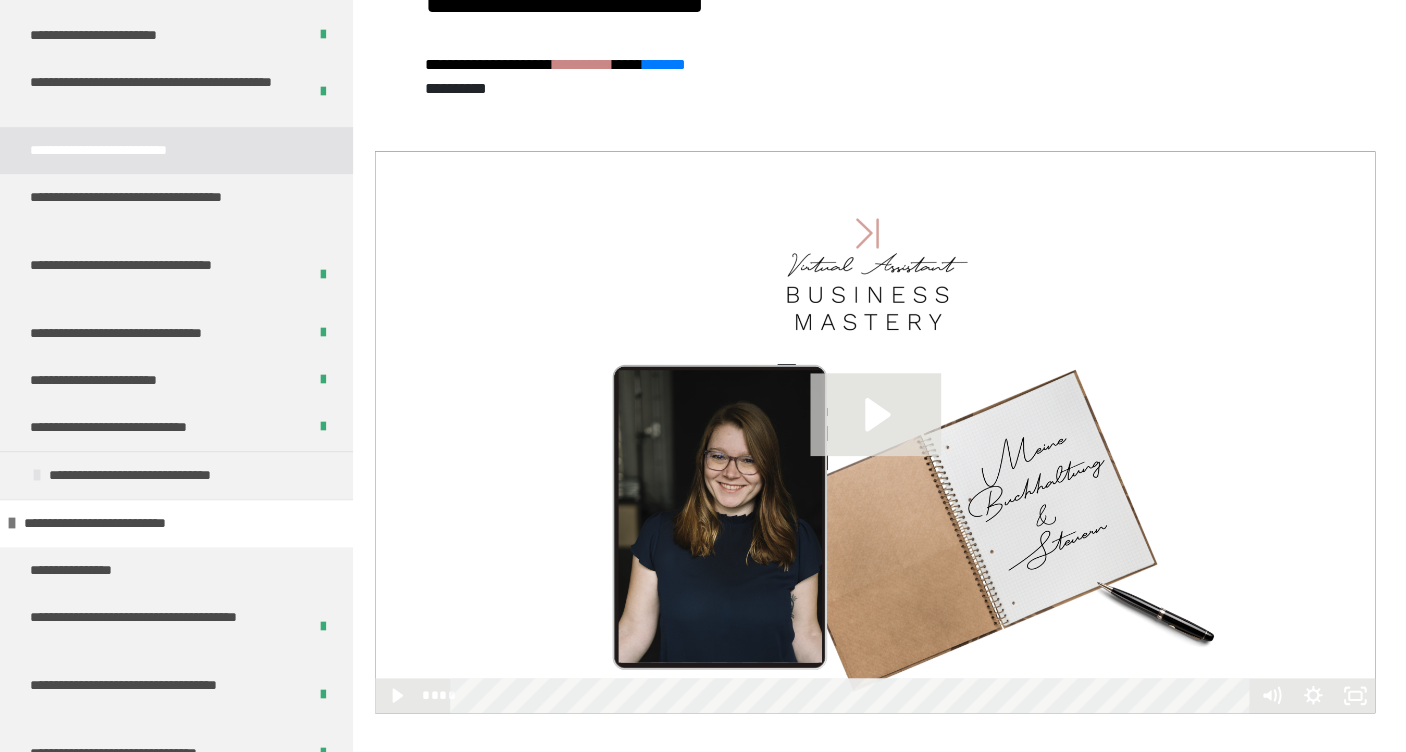 scroll, scrollTop: 382, scrollLeft: 0, axis: vertical 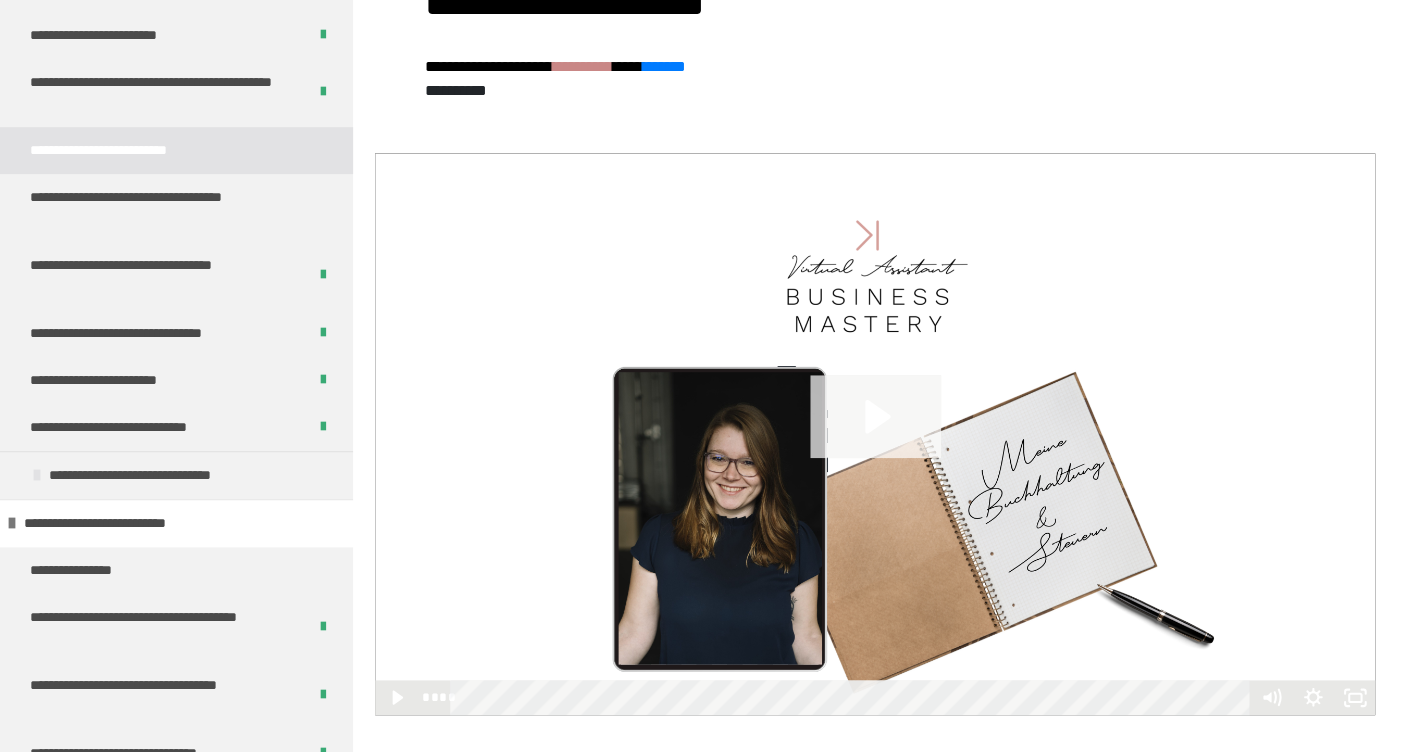 click 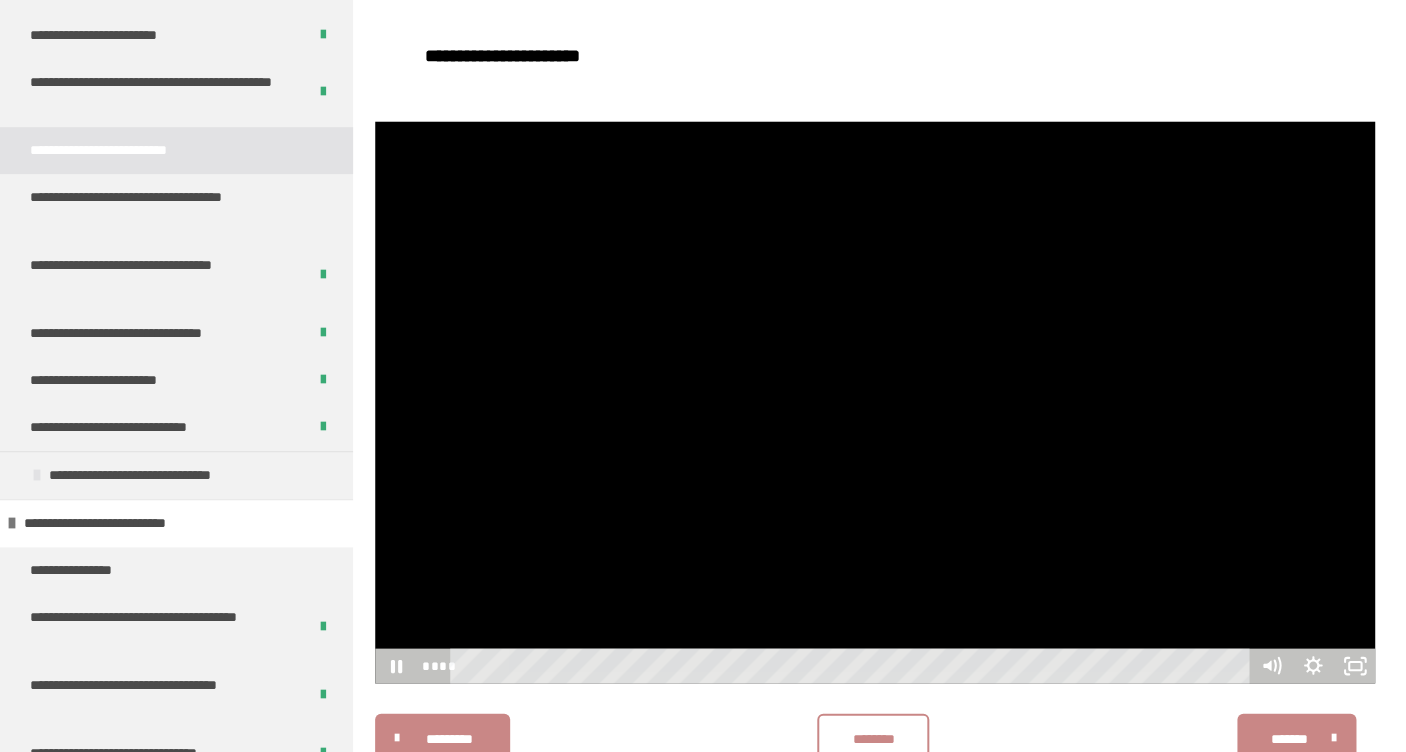scroll, scrollTop: 1246, scrollLeft: 0, axis: vertical 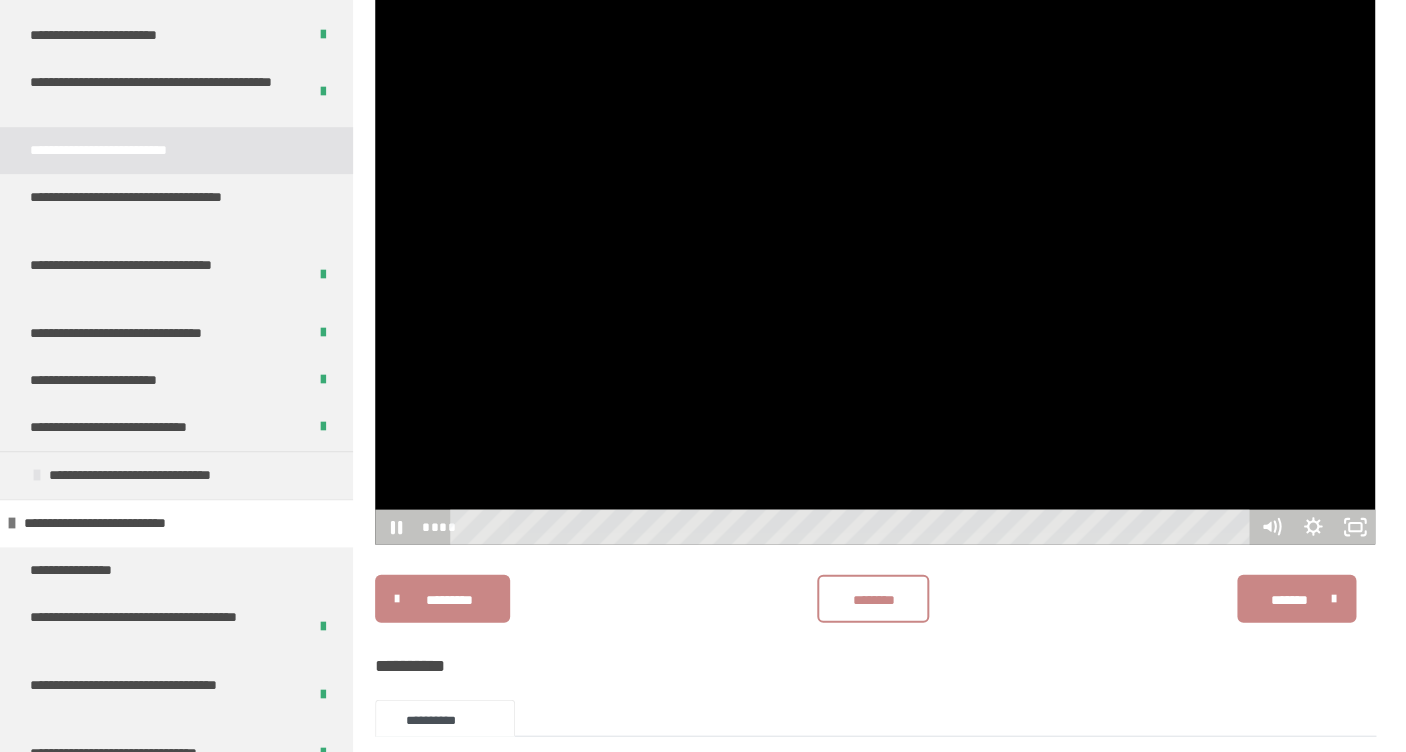 click at bounding box center (875, 263) 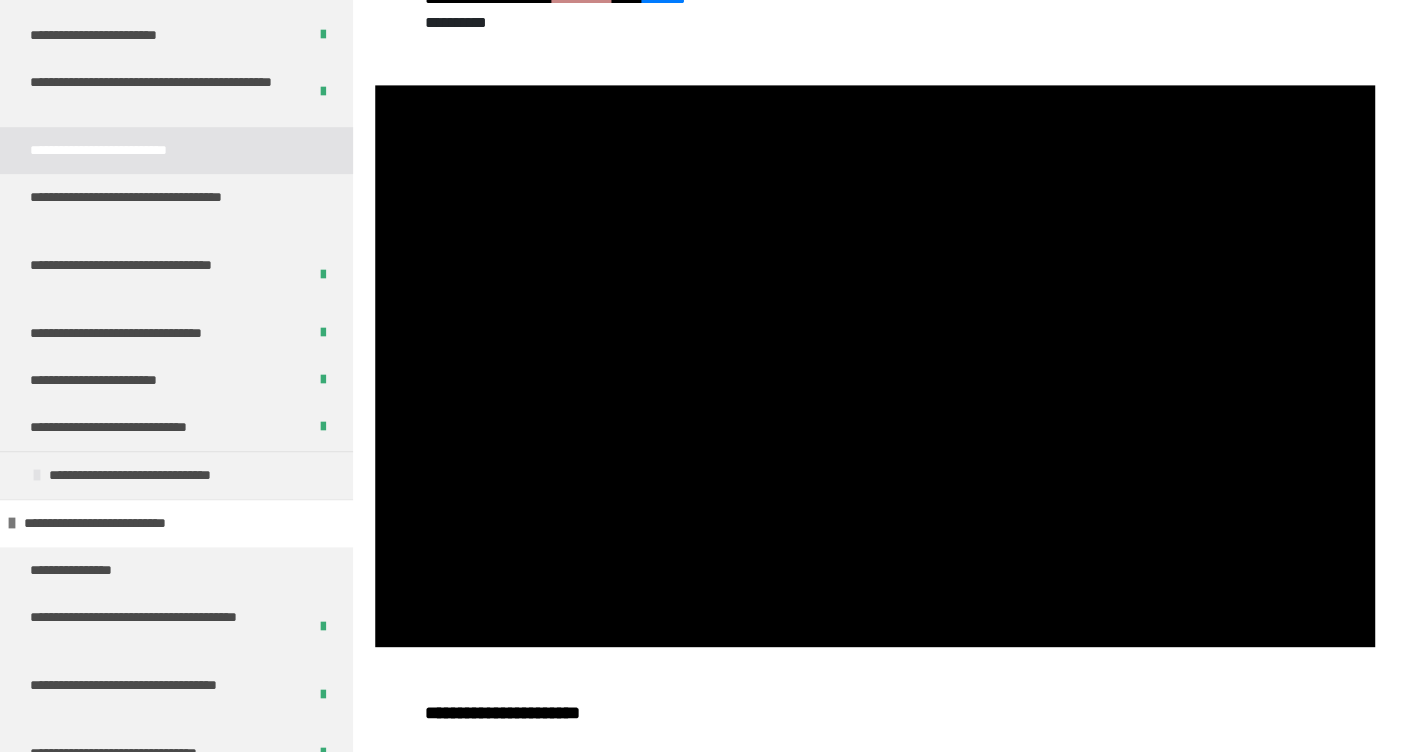 scroll, scrollTop: 446, scrollLeft: 0, axis: vertical 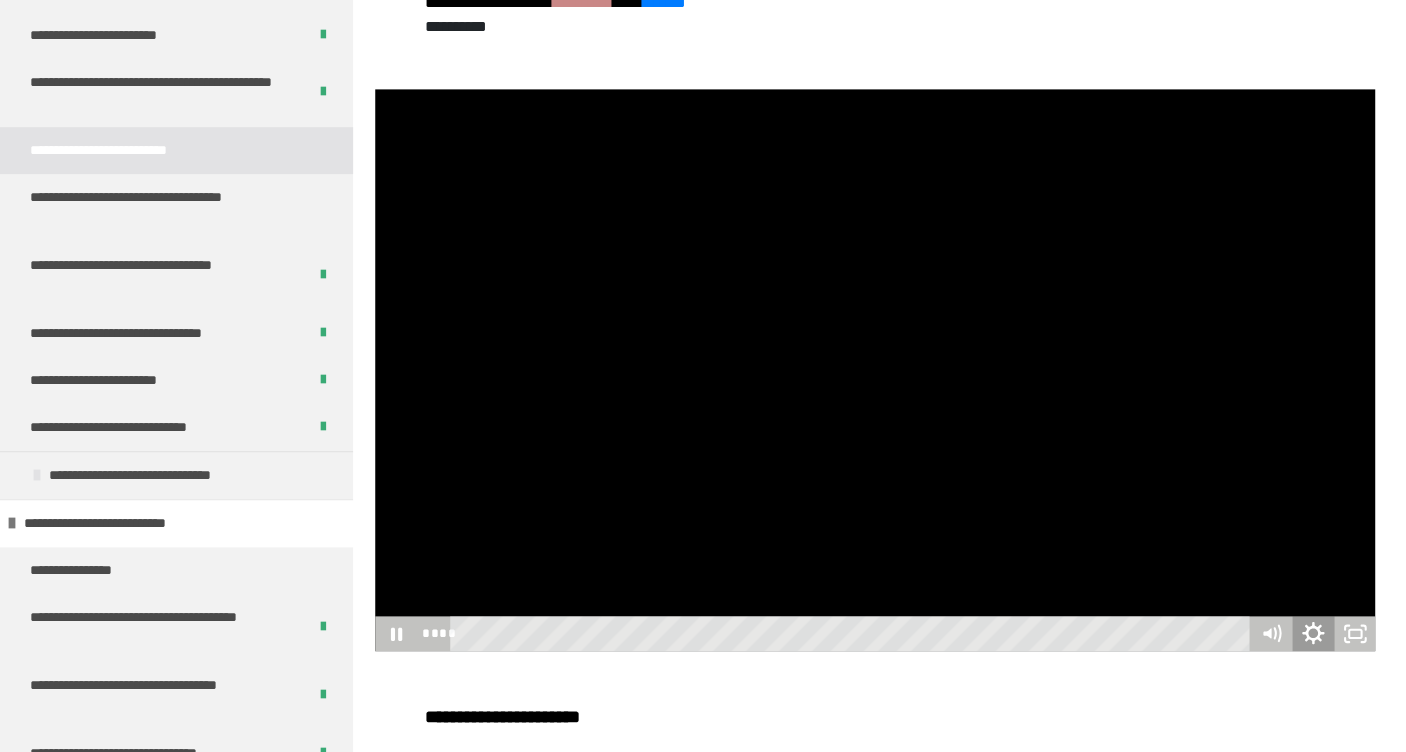click 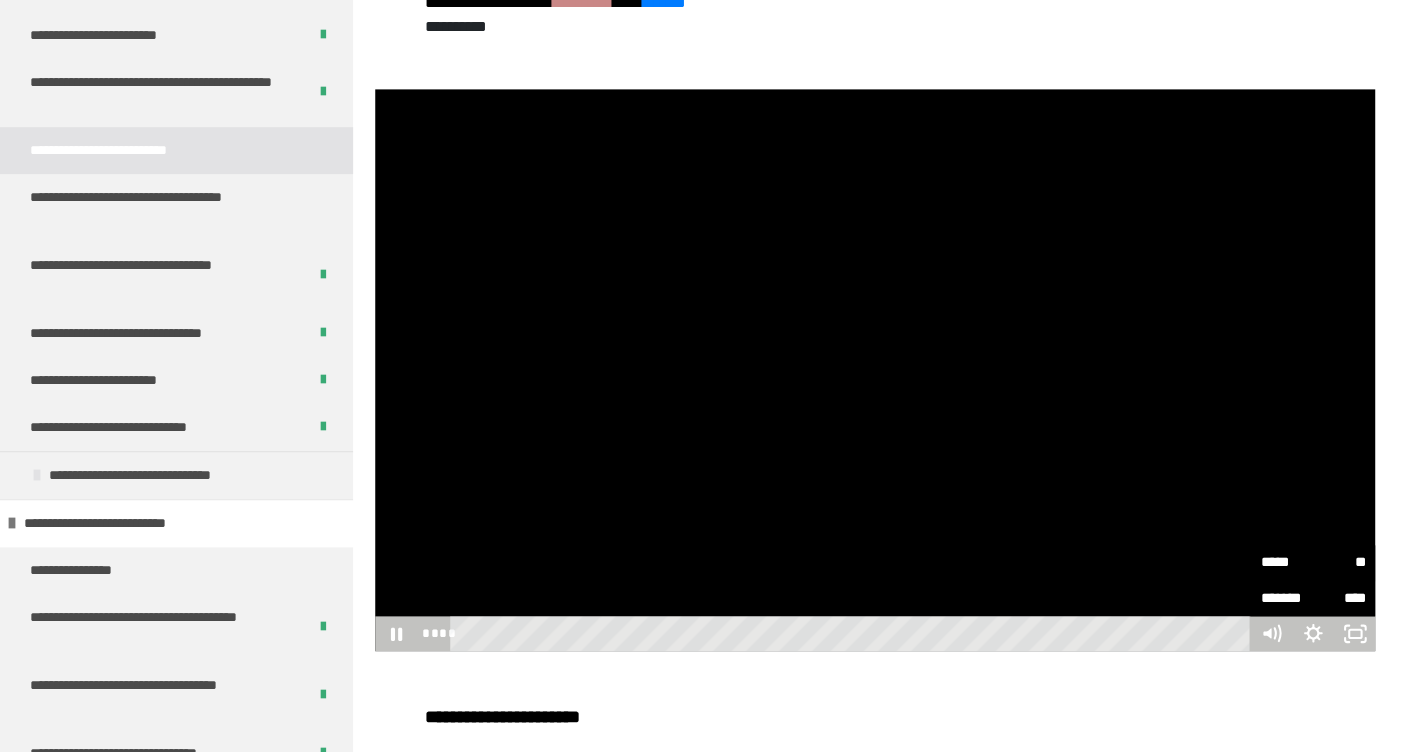 click on "*****" at bounding box center [1287, 562] 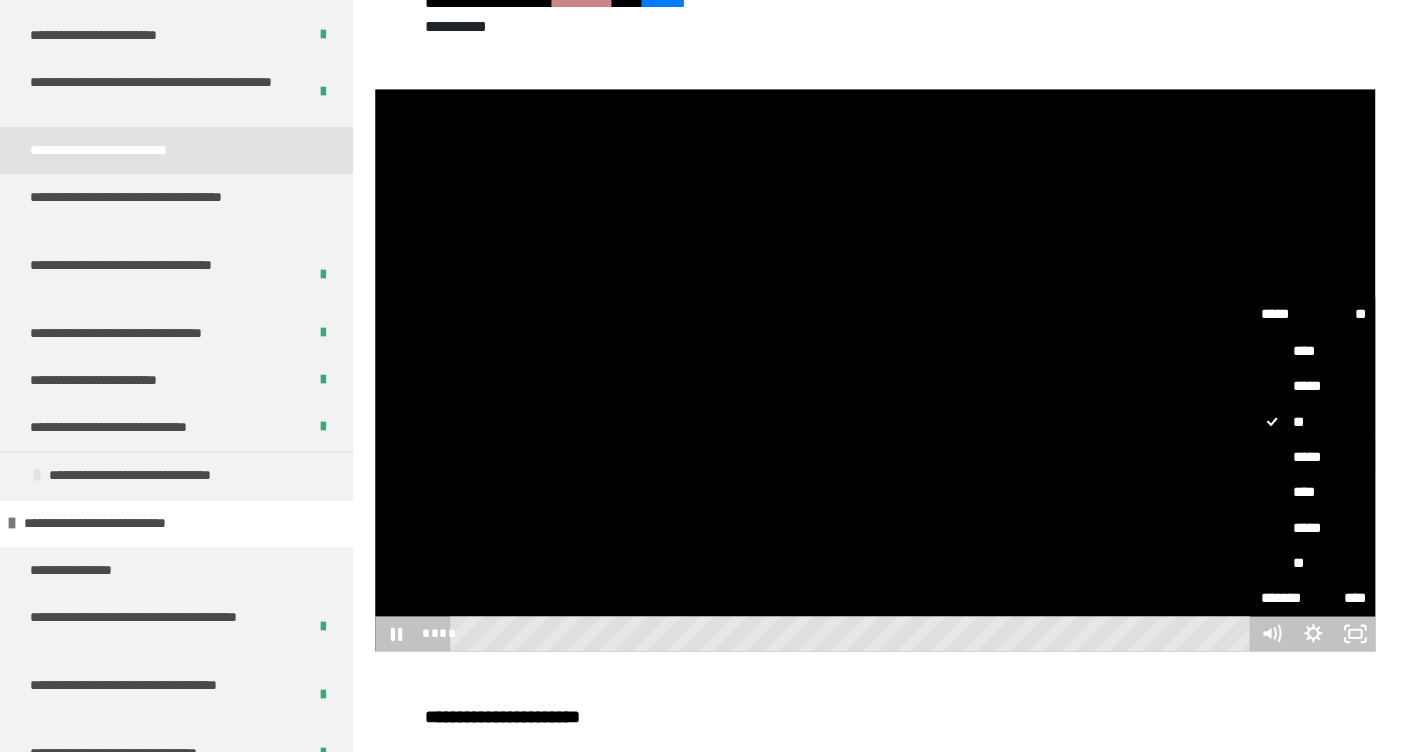 click on "*****" at bounding box center [1312, 457] 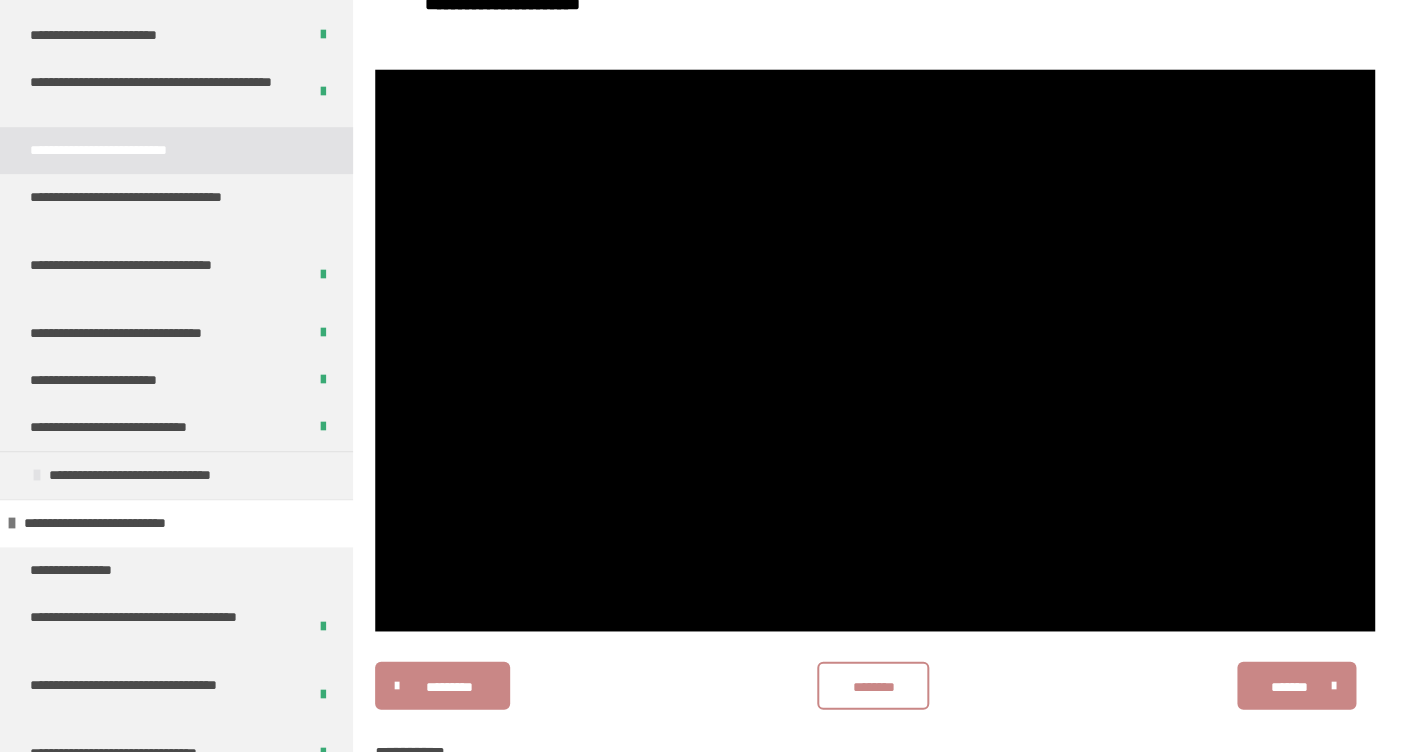 scroll, scrollTop: 1214, scrollLeft: 0, axis: vertical 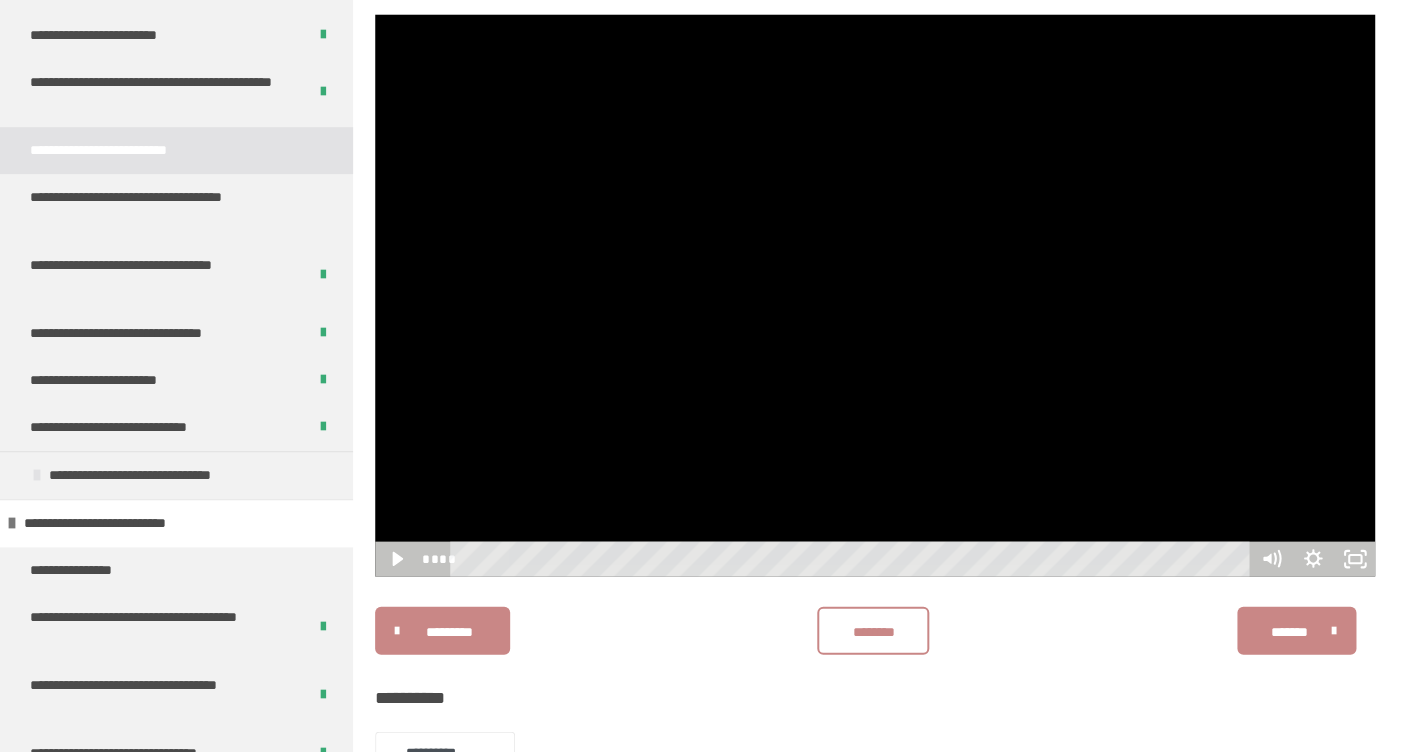 click at bounding box center [875, 295] 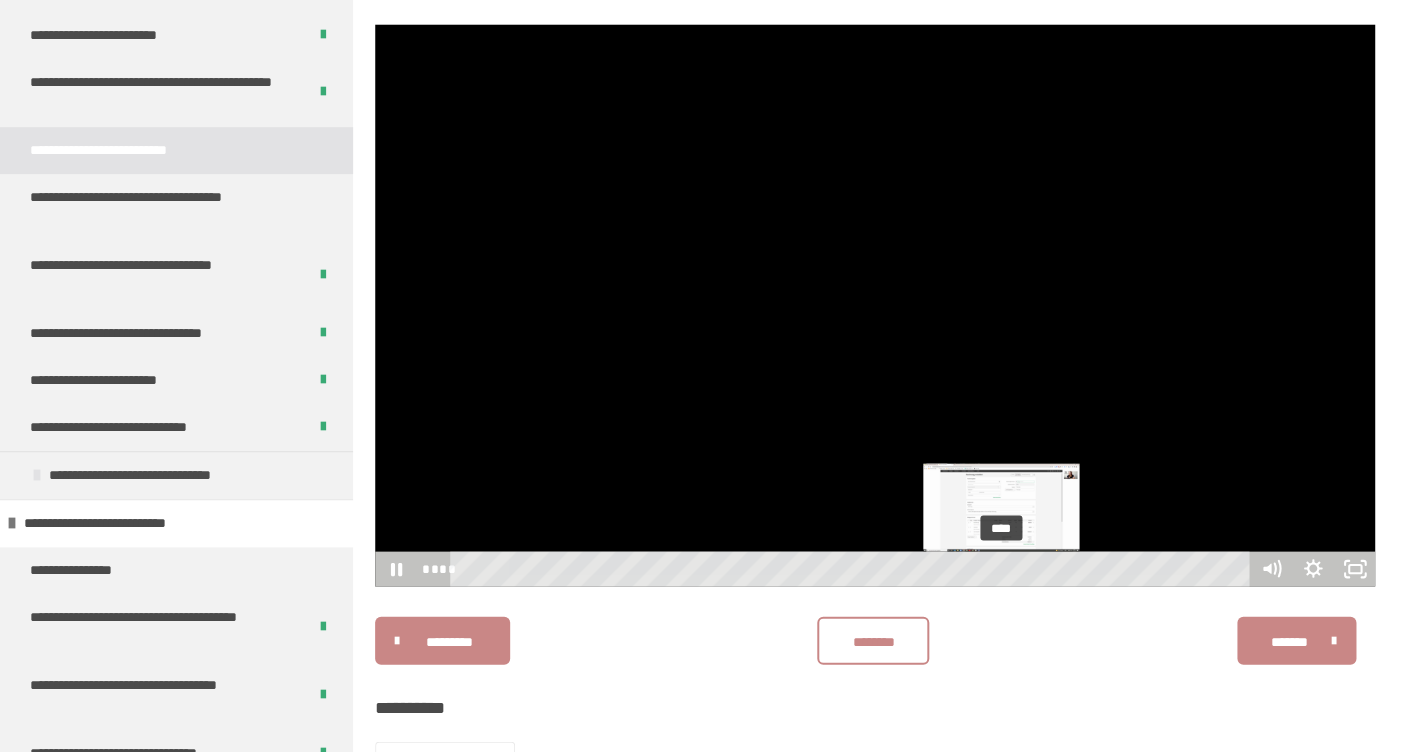 scroll, scrollTop: 1198, scrollLeft: 0, axis: vertical 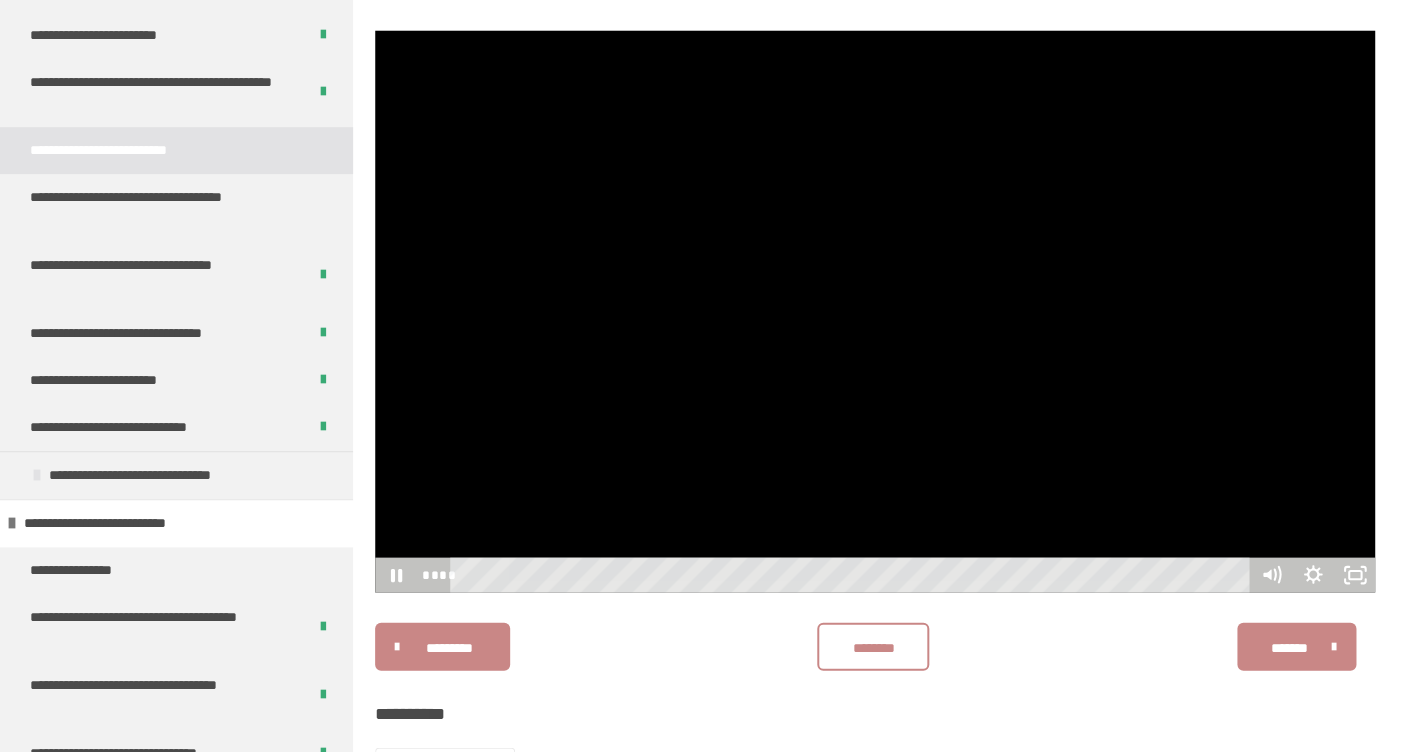 click on "**** ****" at bounding box center [834, 574] 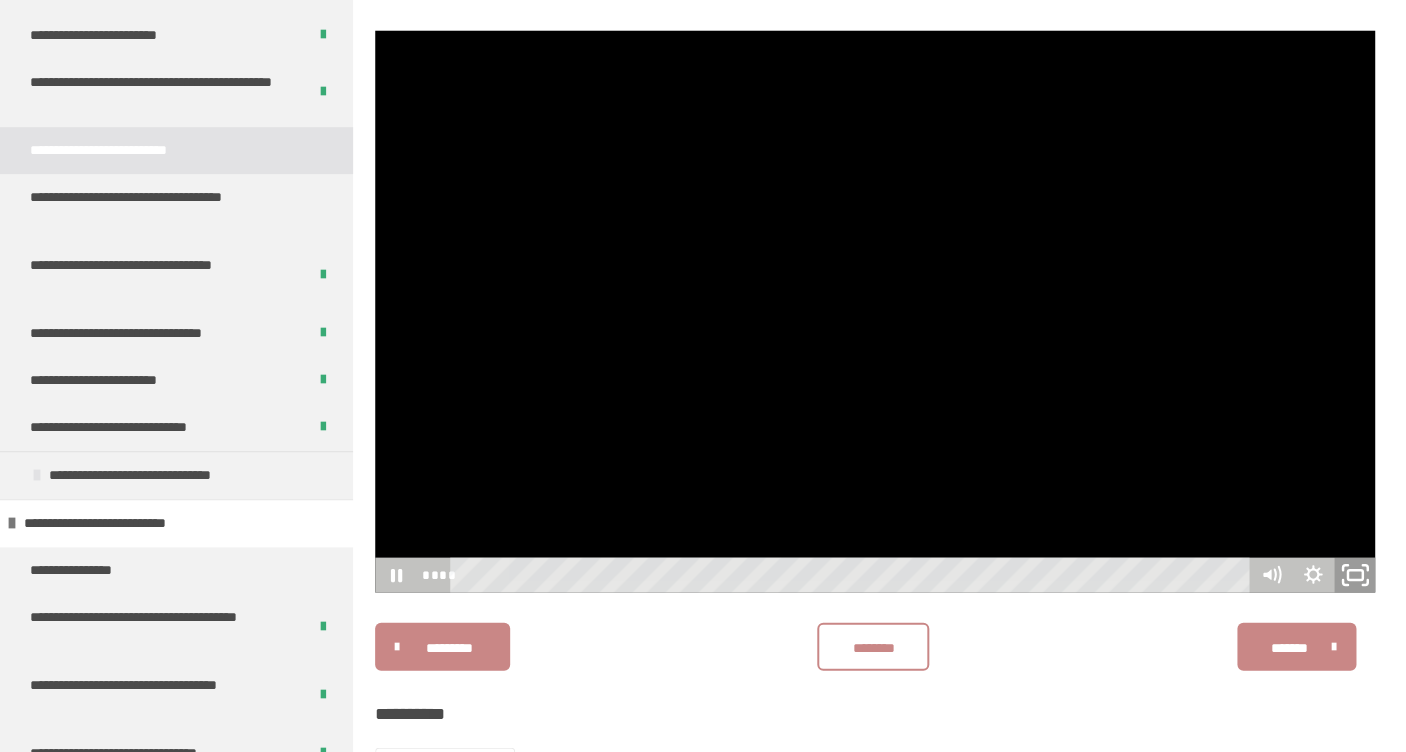 click 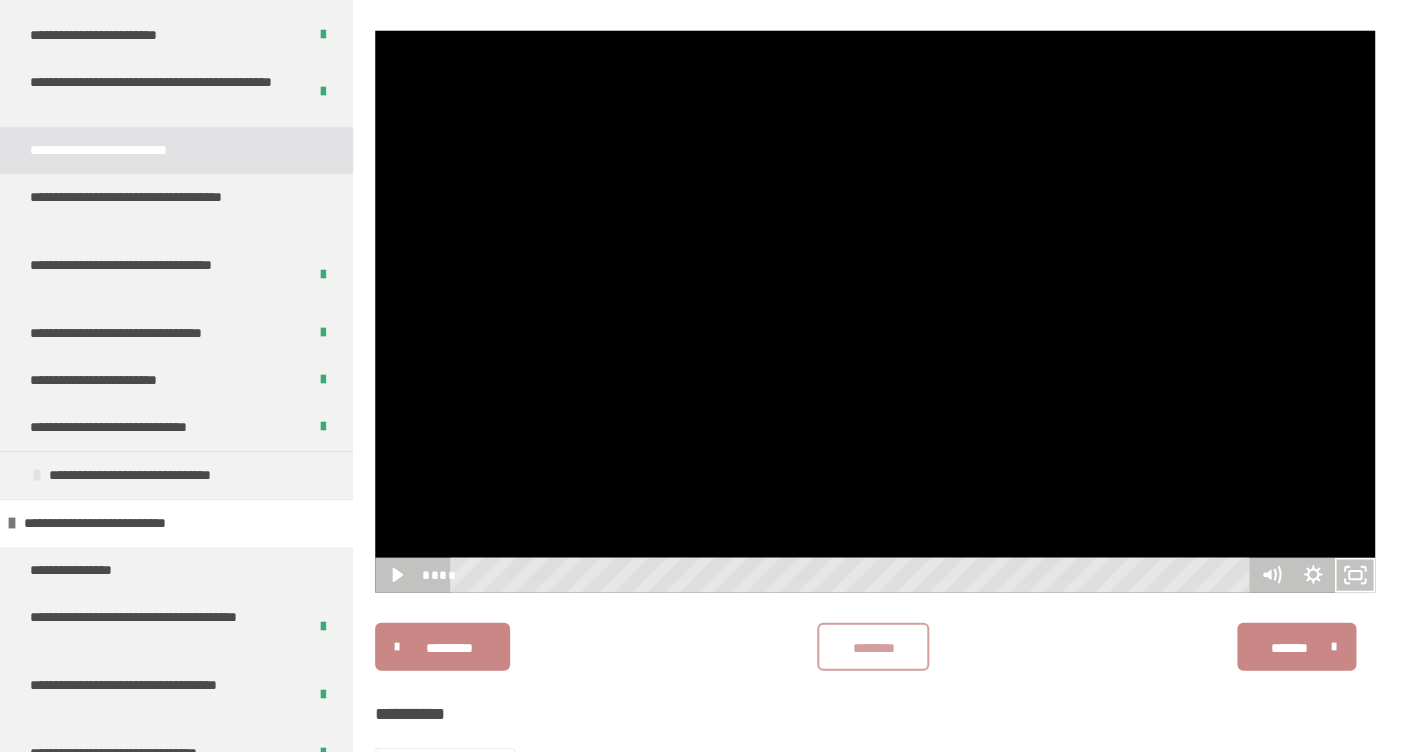 click on "********" at bounding box center [873, 646] 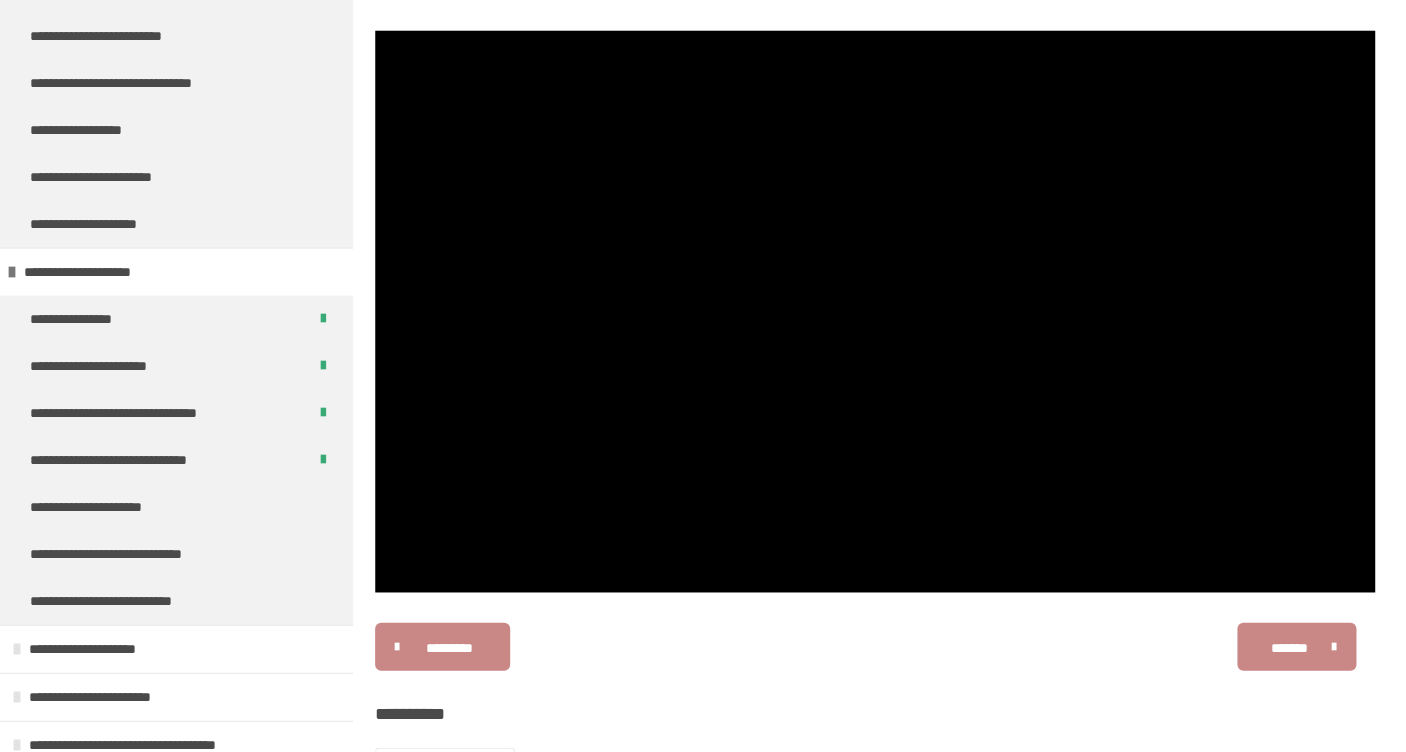 scroll, scrollTop: 1452, scrollLeft: 0, axis: vertical 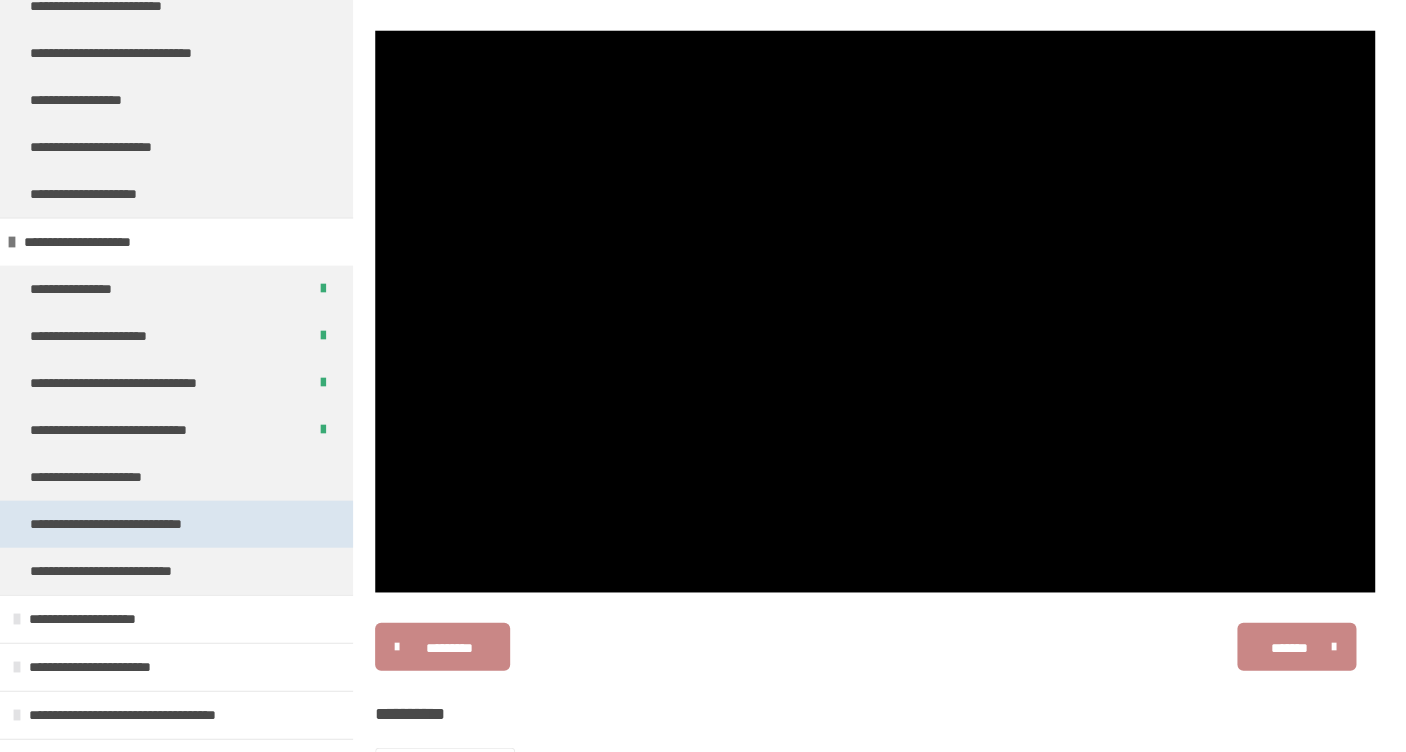 click on "**********" at bounding box center (135, 524) 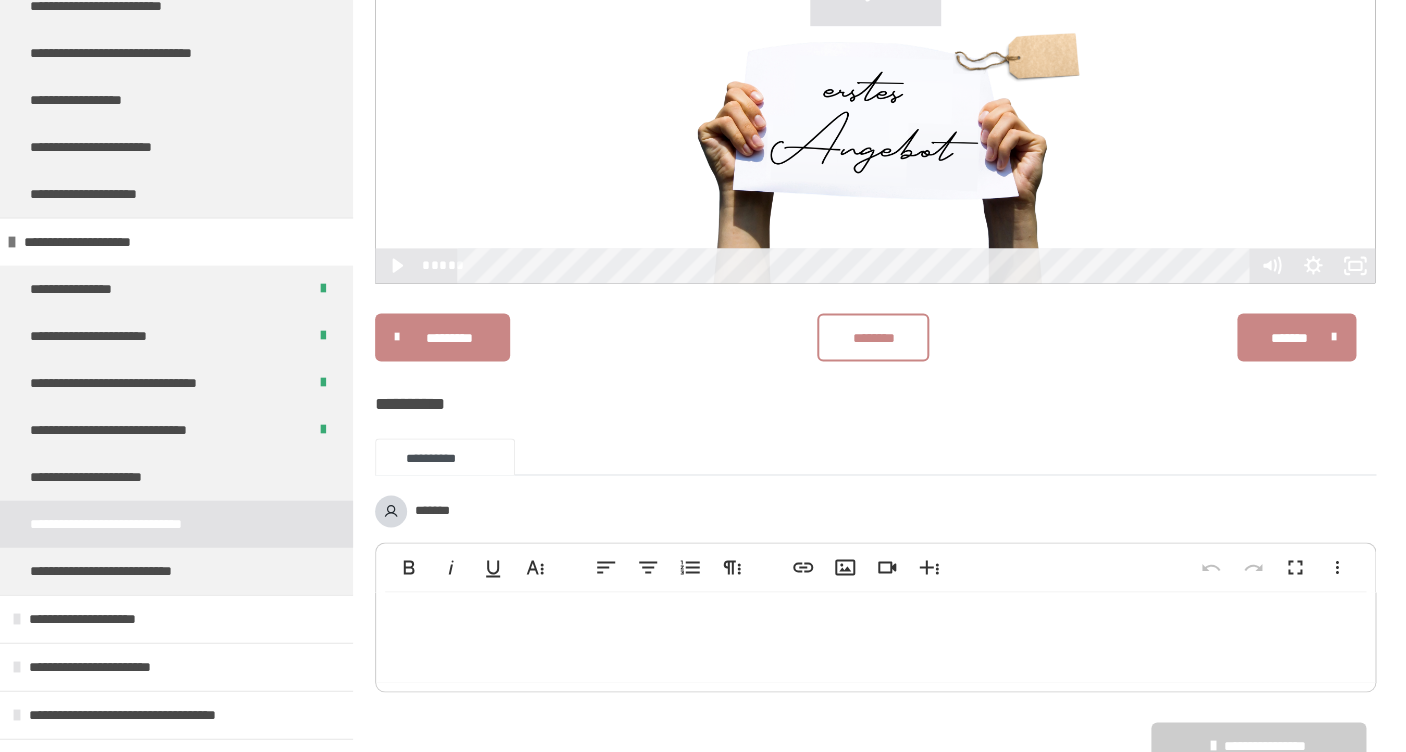 scroll, scrollTop: 526, scrollLeft: 0, axis: vertical 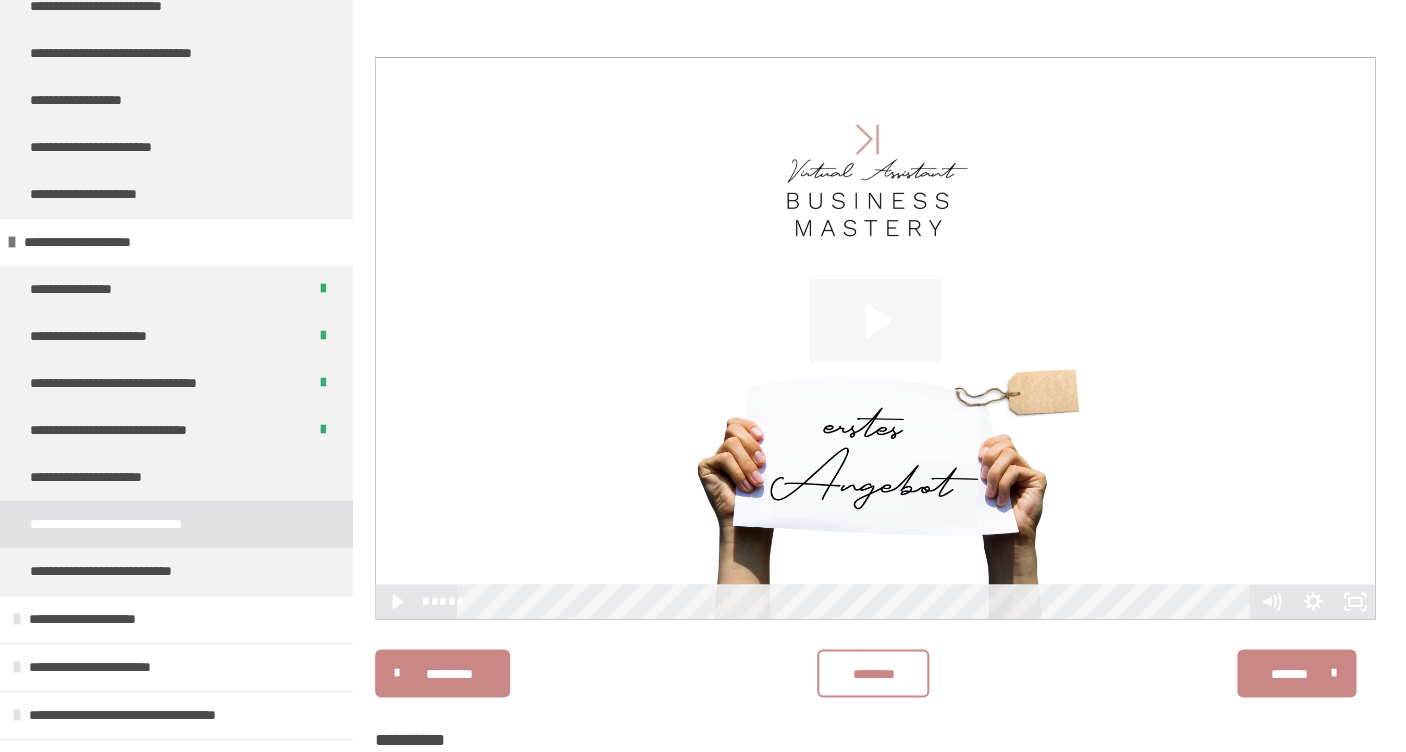 click 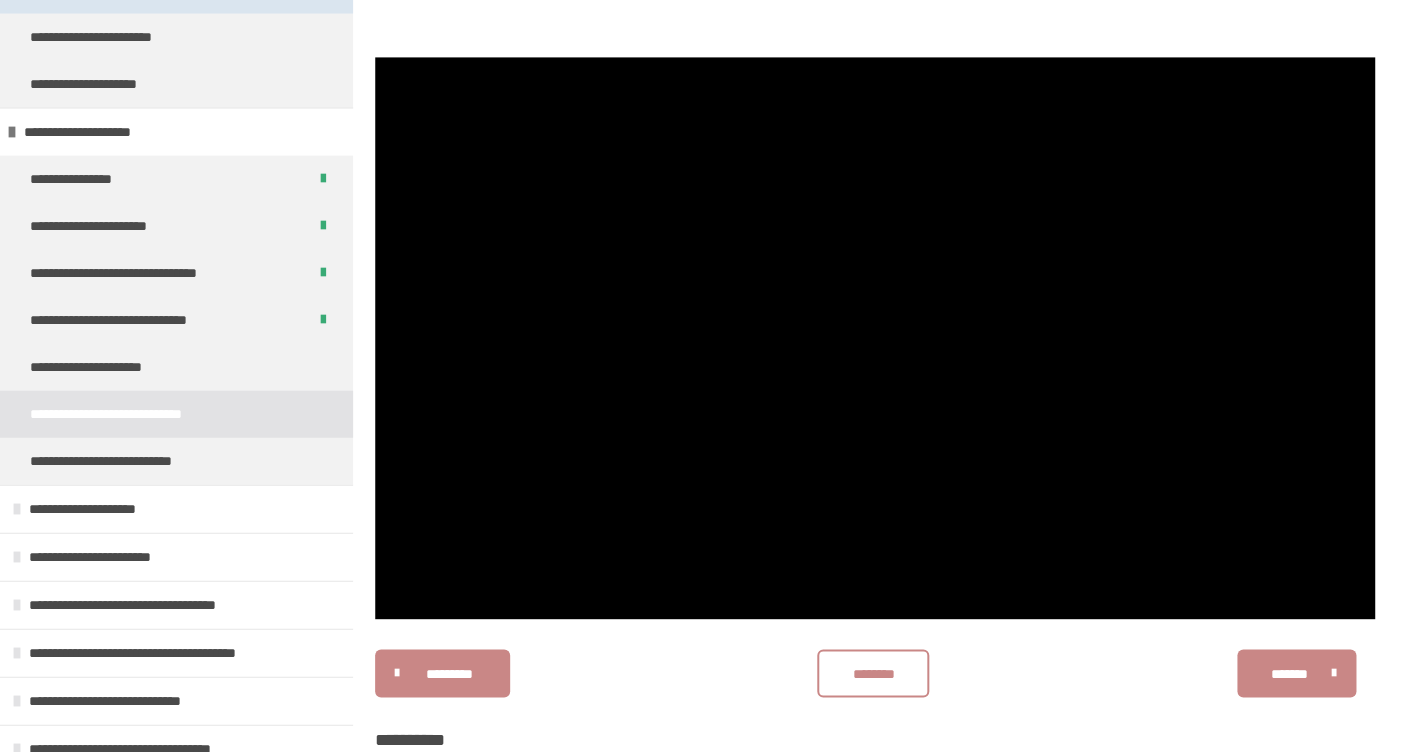 scroll, scrollTop: 1568, scrollLeft: 0, axis: vertical 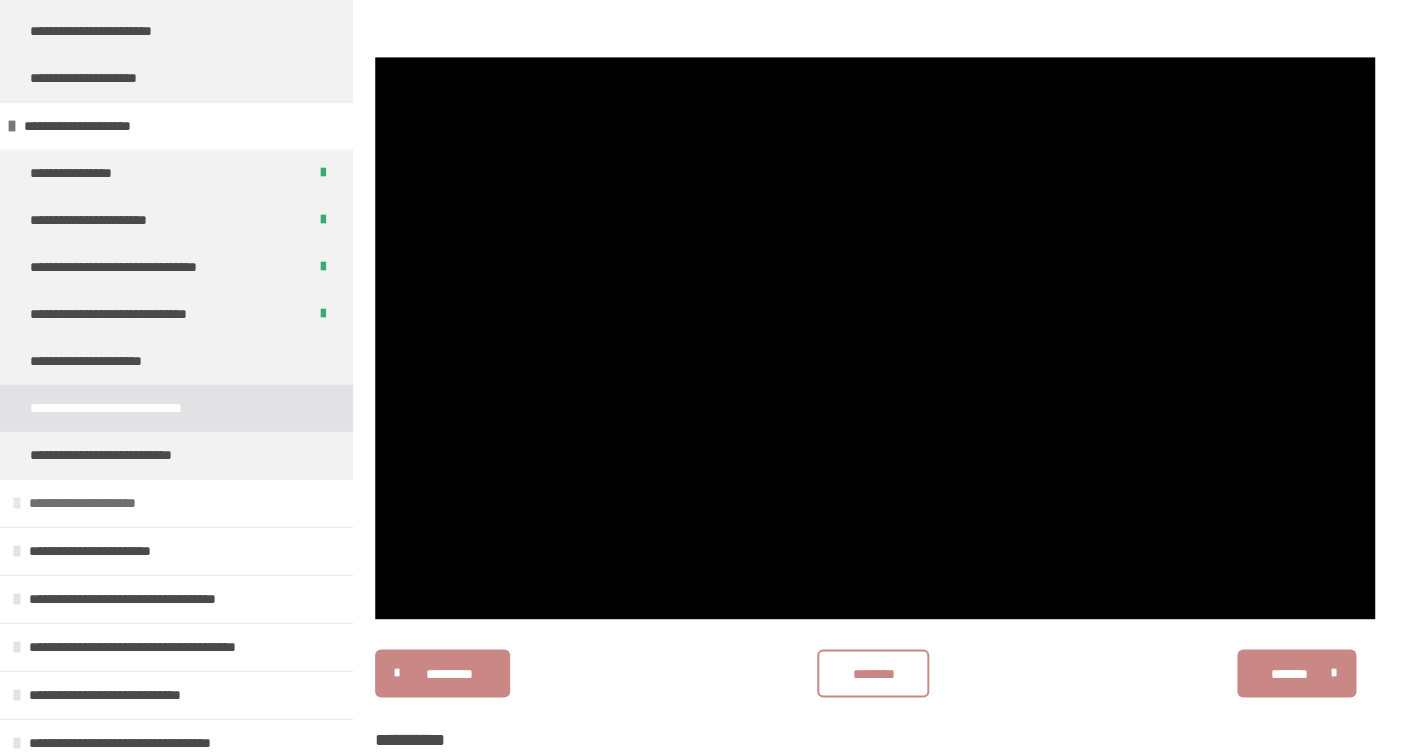 click at bounding box center (17, 503) 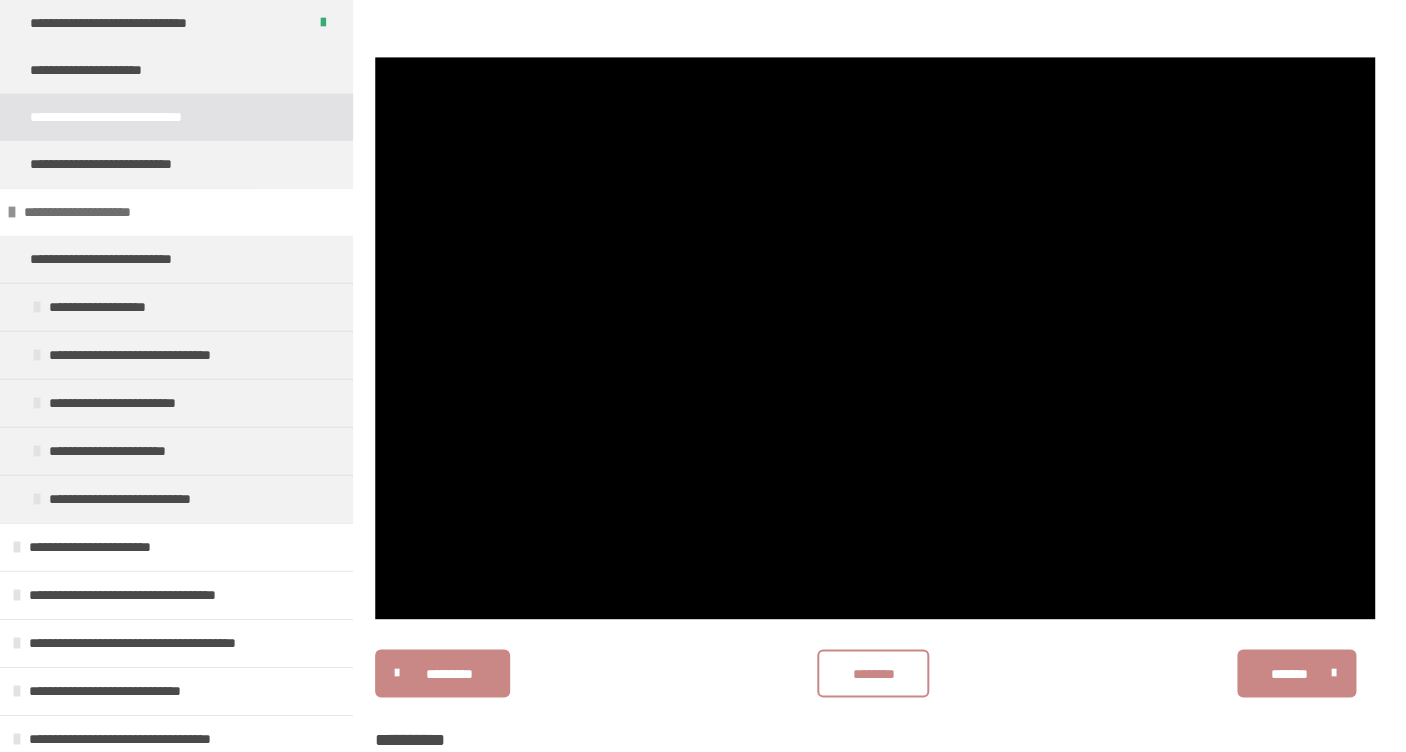 scroll, scrollTop: 1865, scrollLeft: 0, axis: vertical 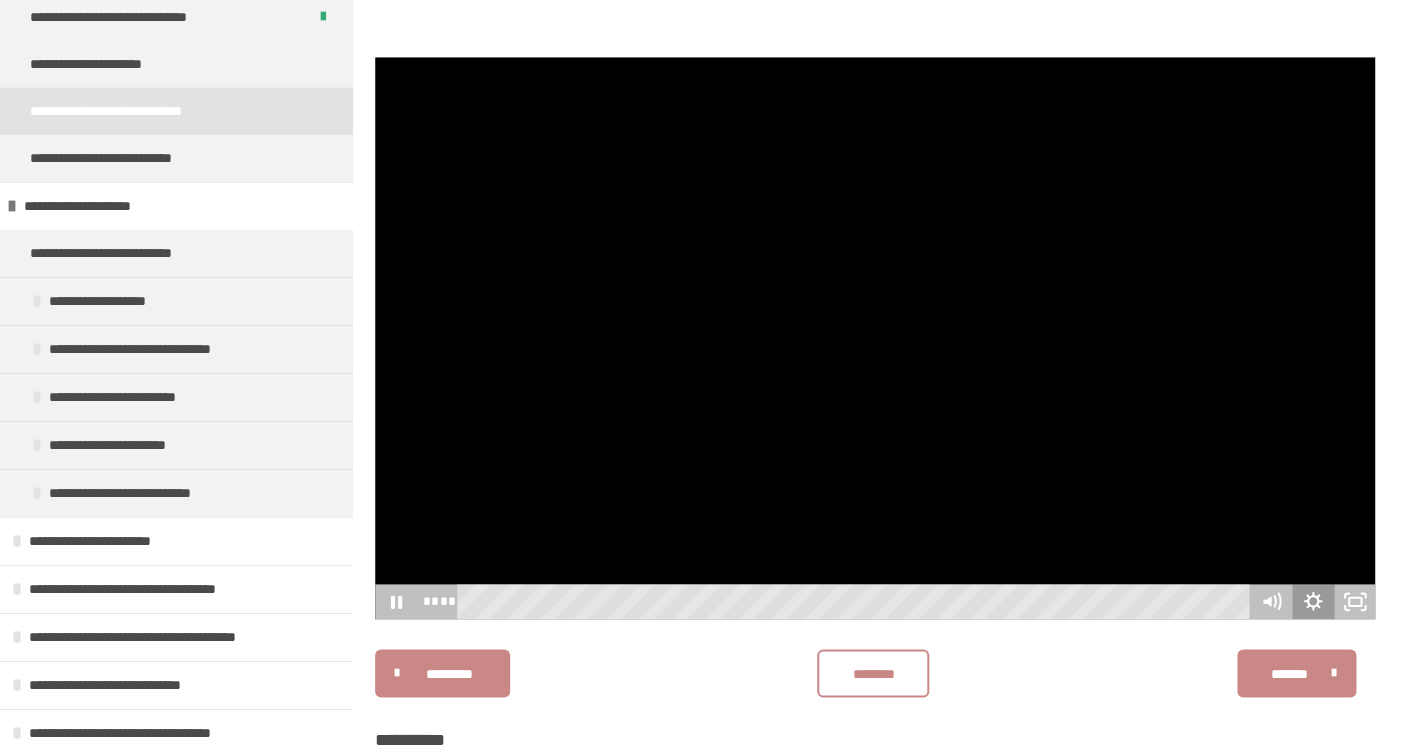 click 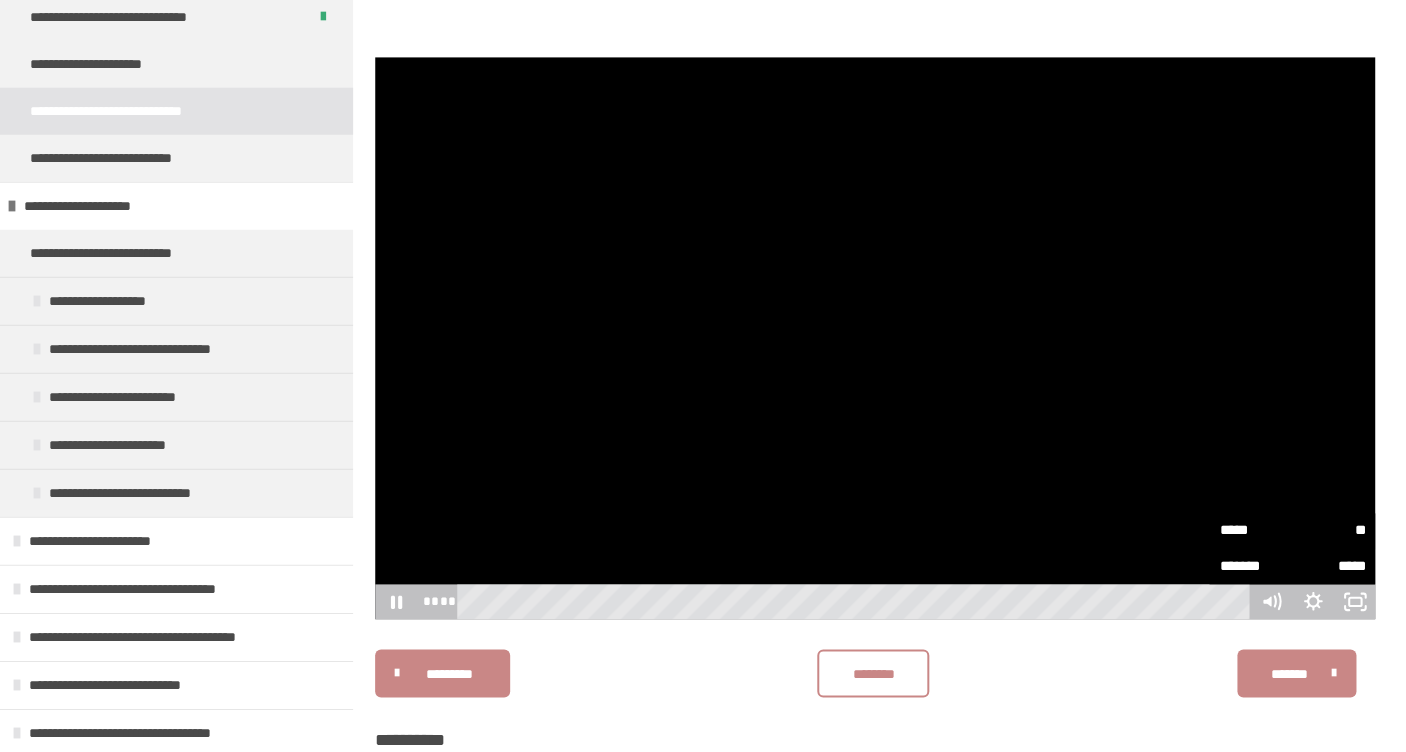 click on "**" at bounding box center [1328, 530] 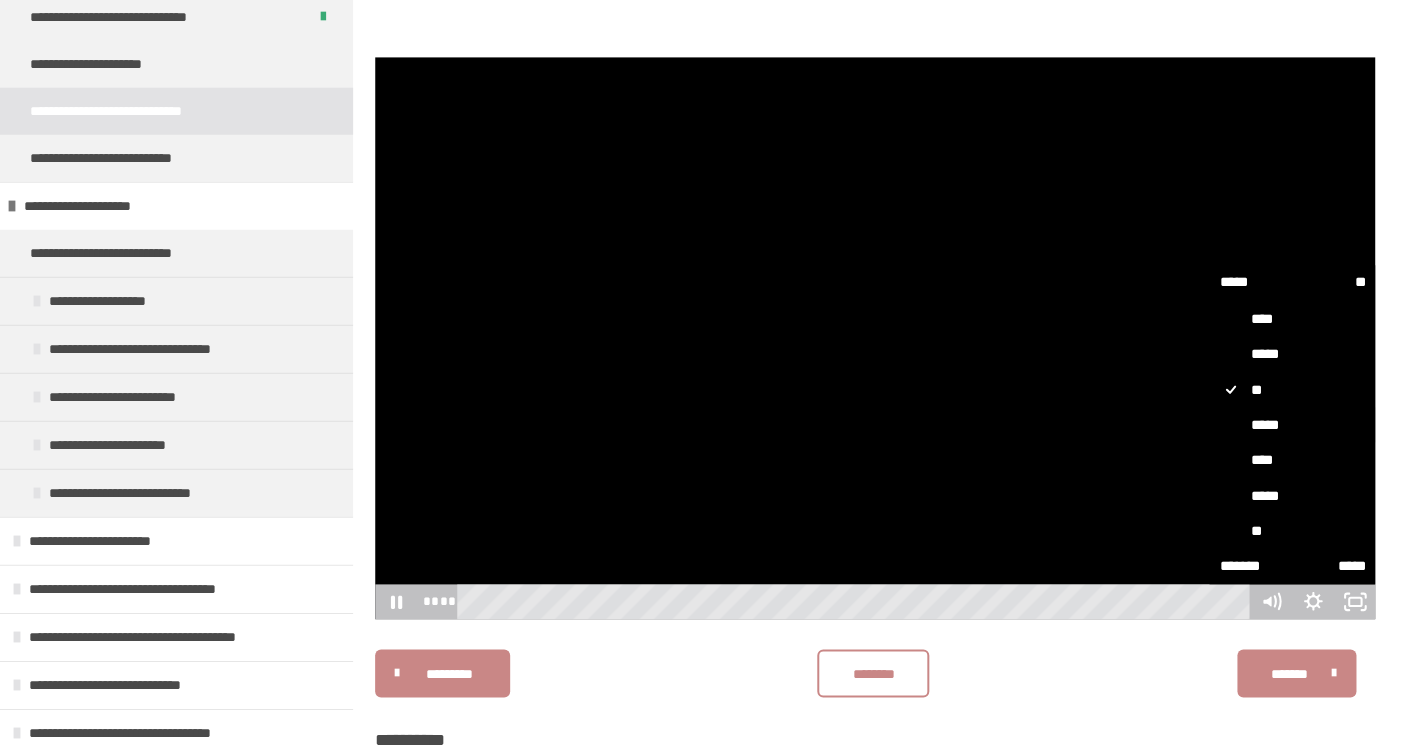 click on "*****" at bounding box center (1292, 425) 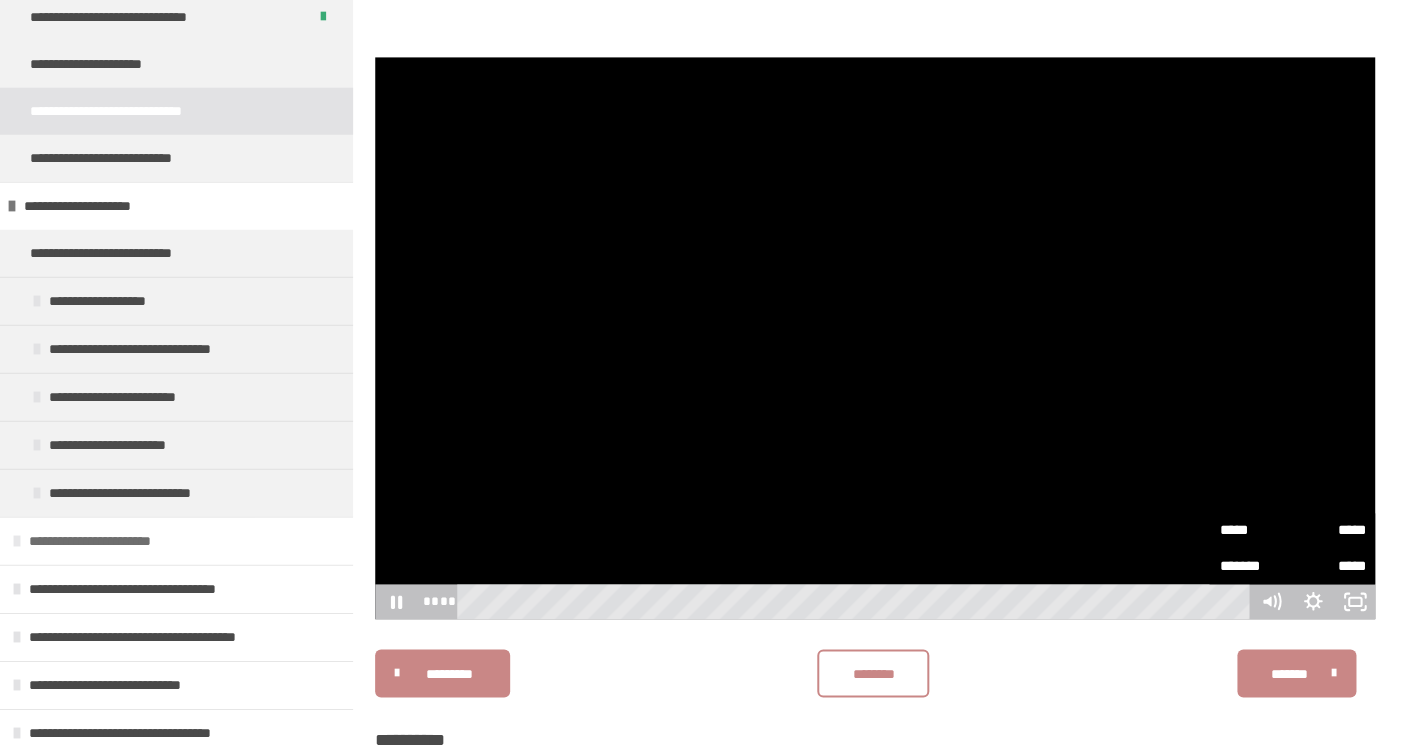 click on "**********" at bounding box center [123, 541] 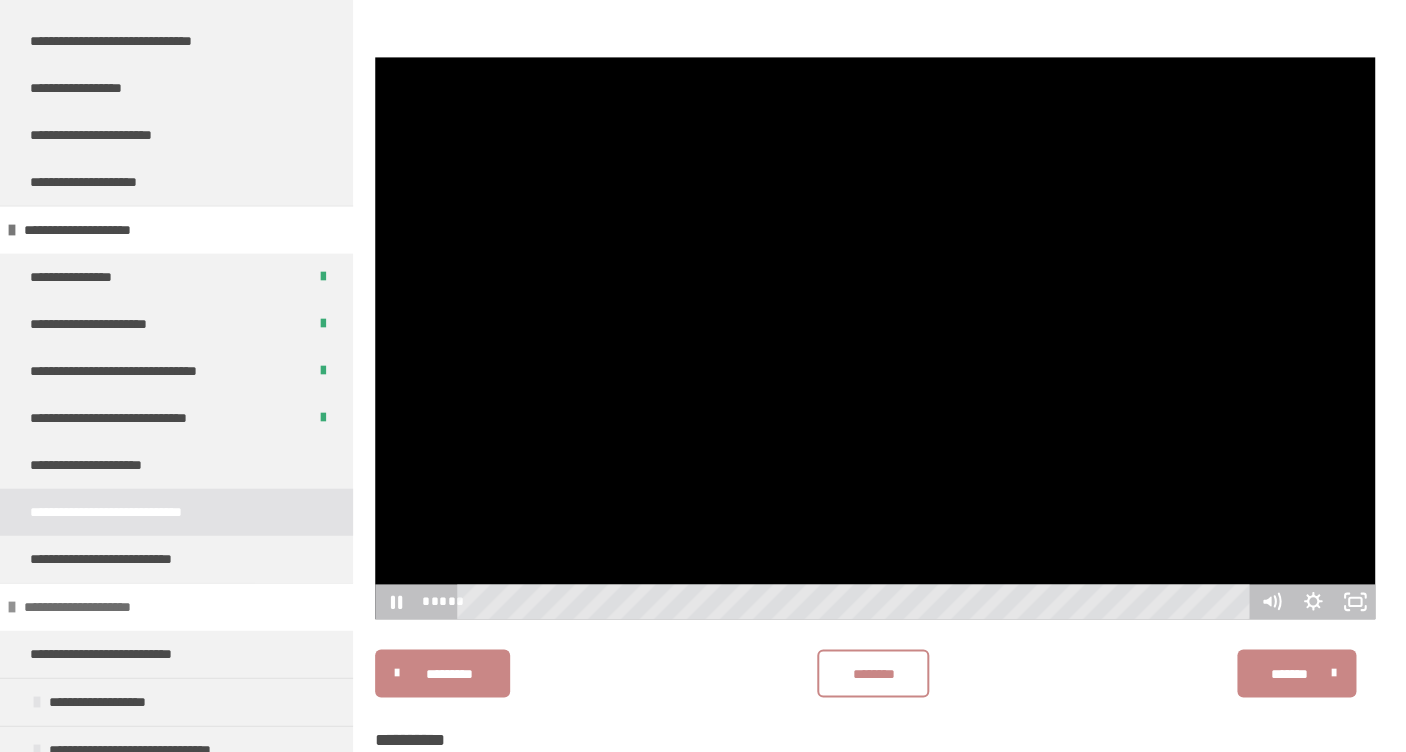 scroll, scrollTop: 1485, scrollLeft: 0, axis: vertical 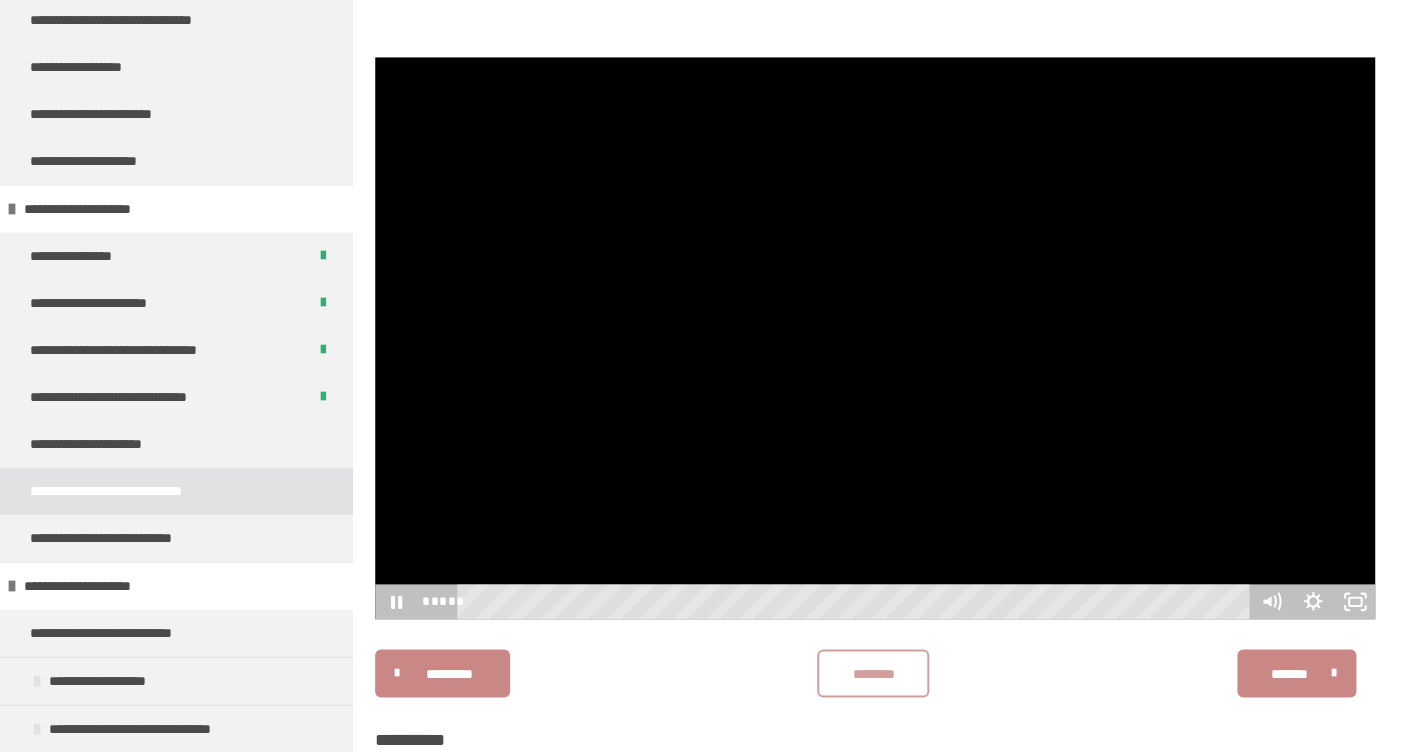 click on "********" at bounding box center (873, 674) 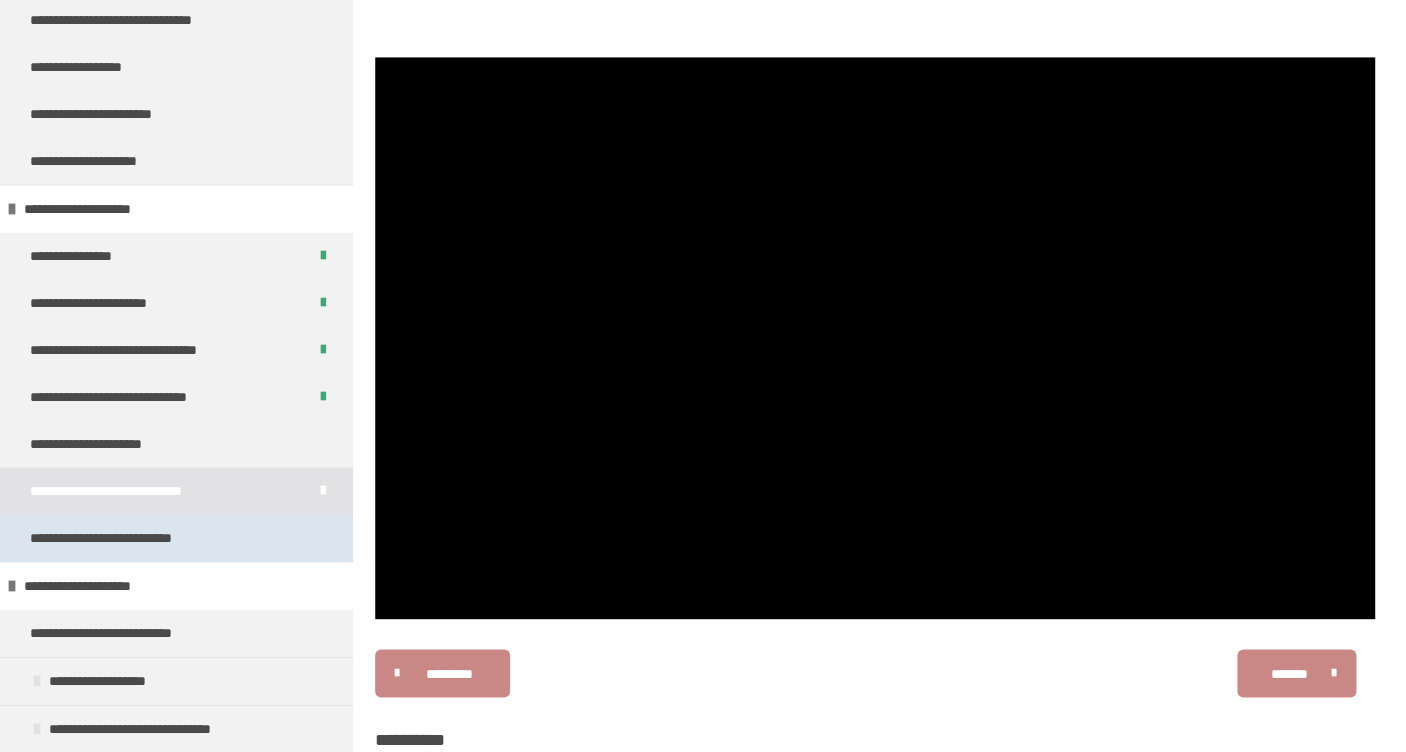 click on "**********" at bounding box center [131, 538] 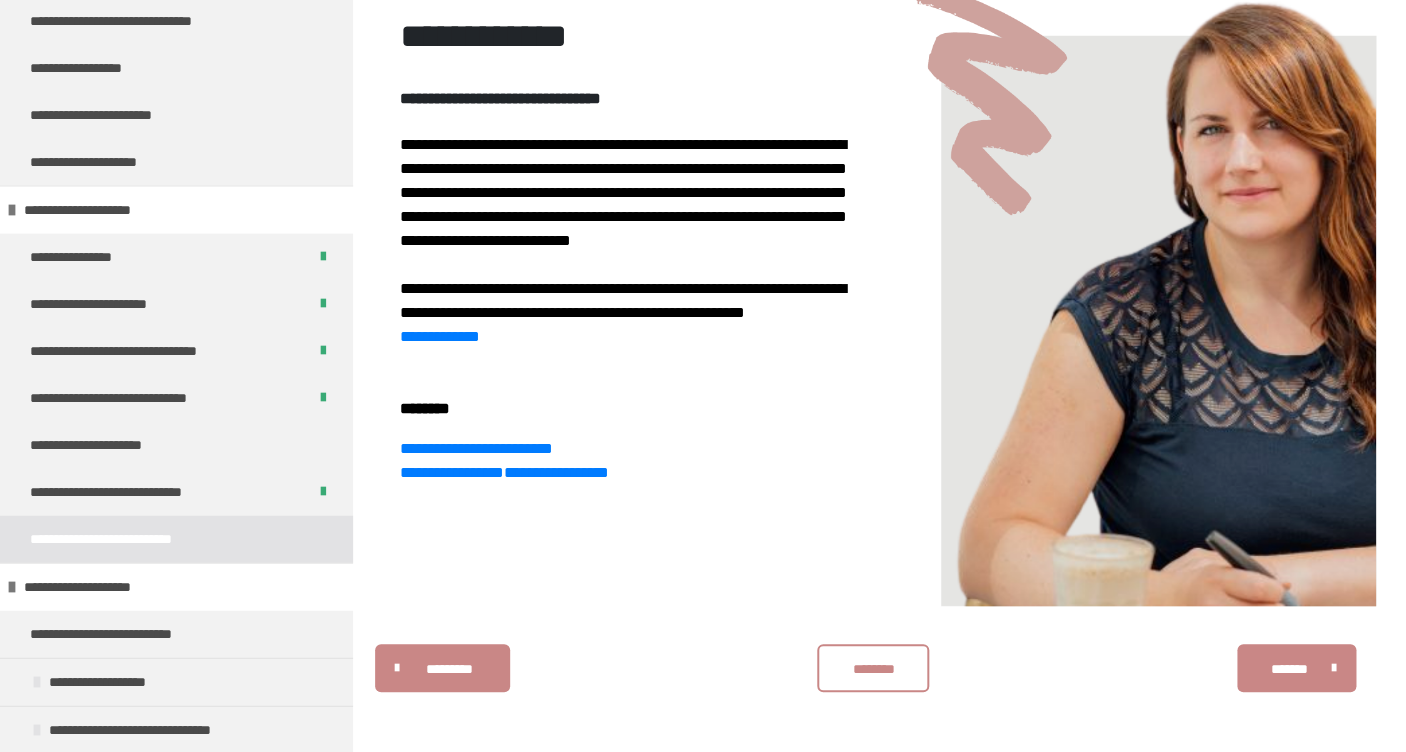 scroll, scrollTop: 421, scrollLeft: 0, axis: vertical 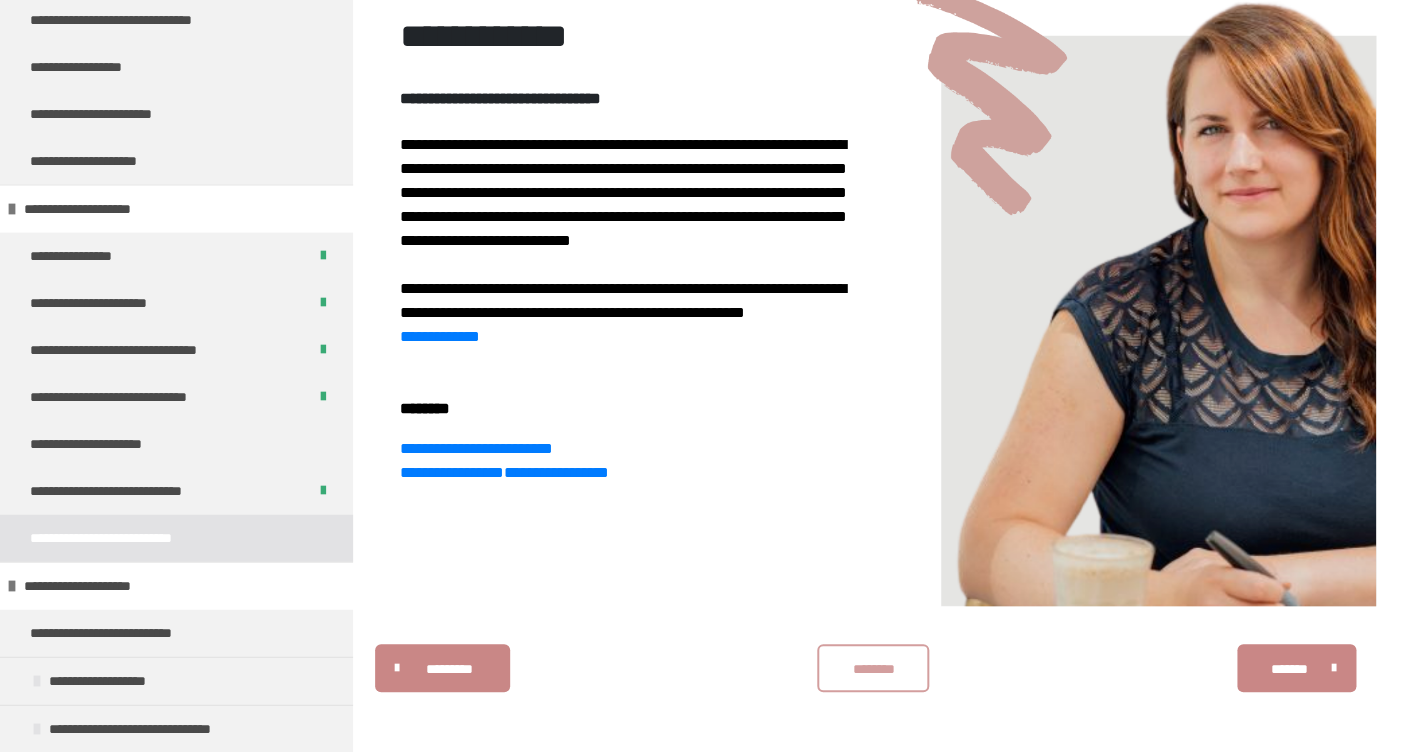 click on "********" at bounding box center [873, 668] 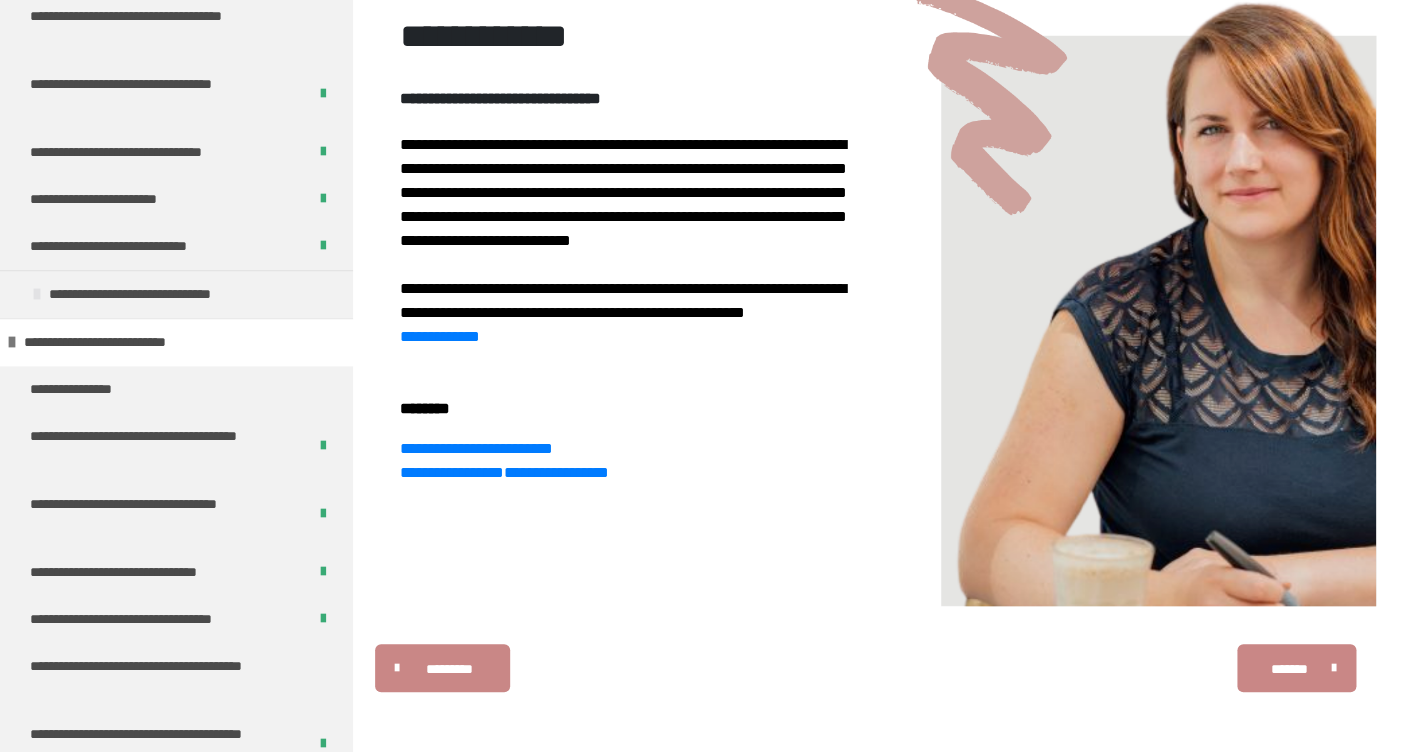 scroll, scrollTop: 1122, scrollLeft: 0, axis: vertical 